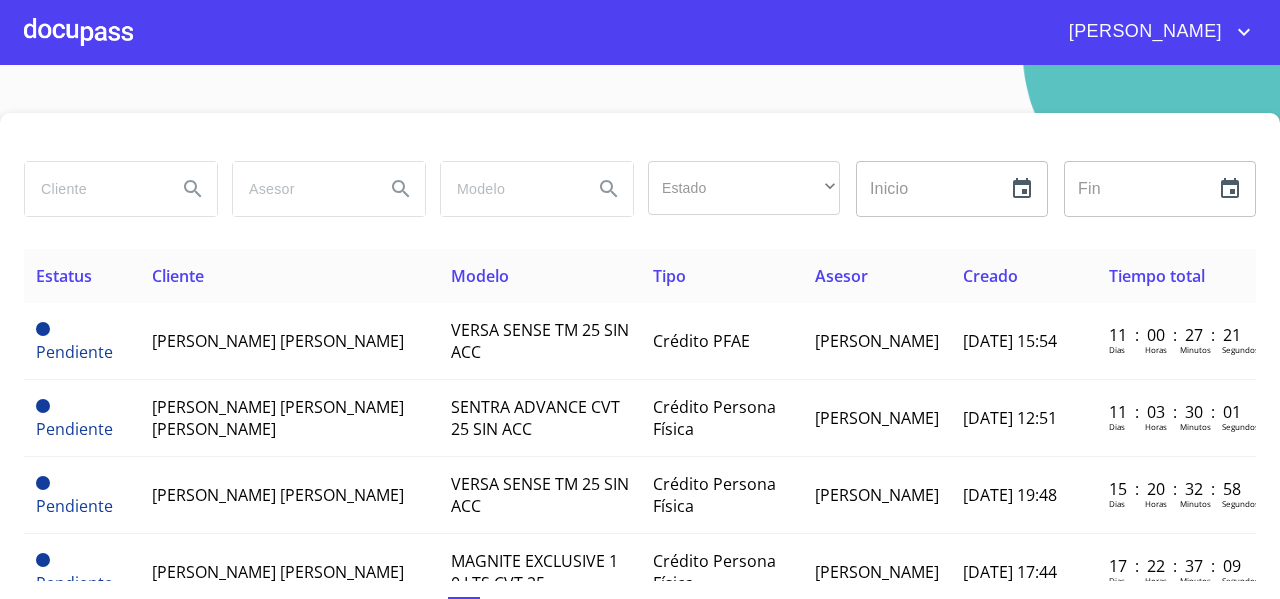 scroll, scrollTop: 0, scrollLeft: 0, axis: both 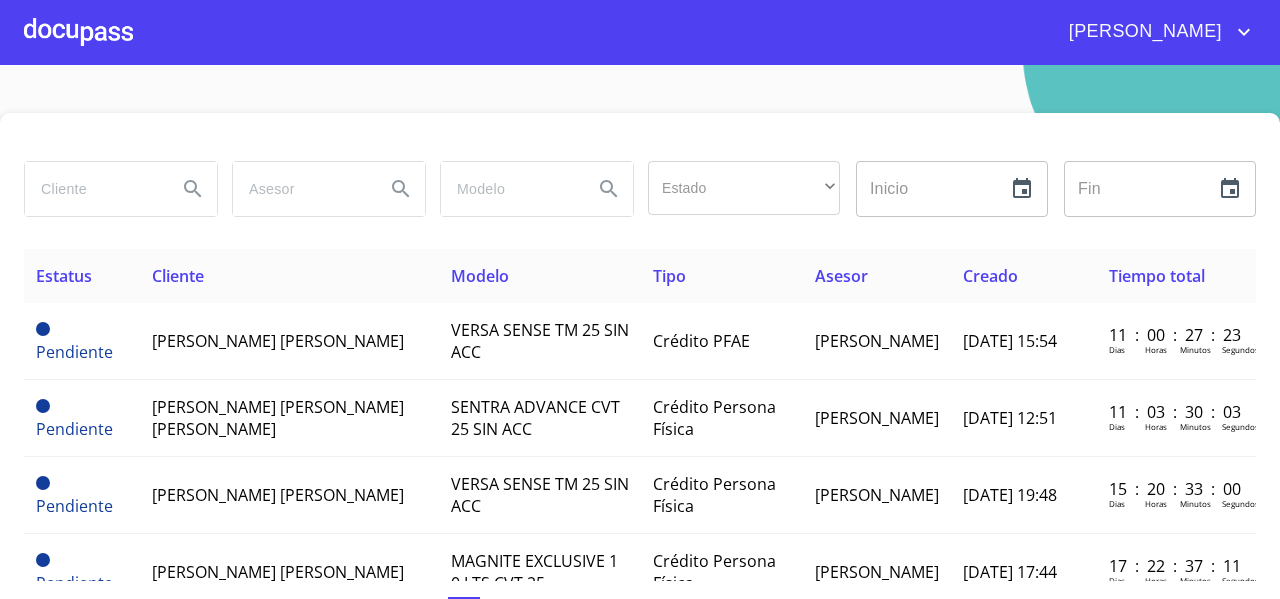 click at bounding box center (93, 189) 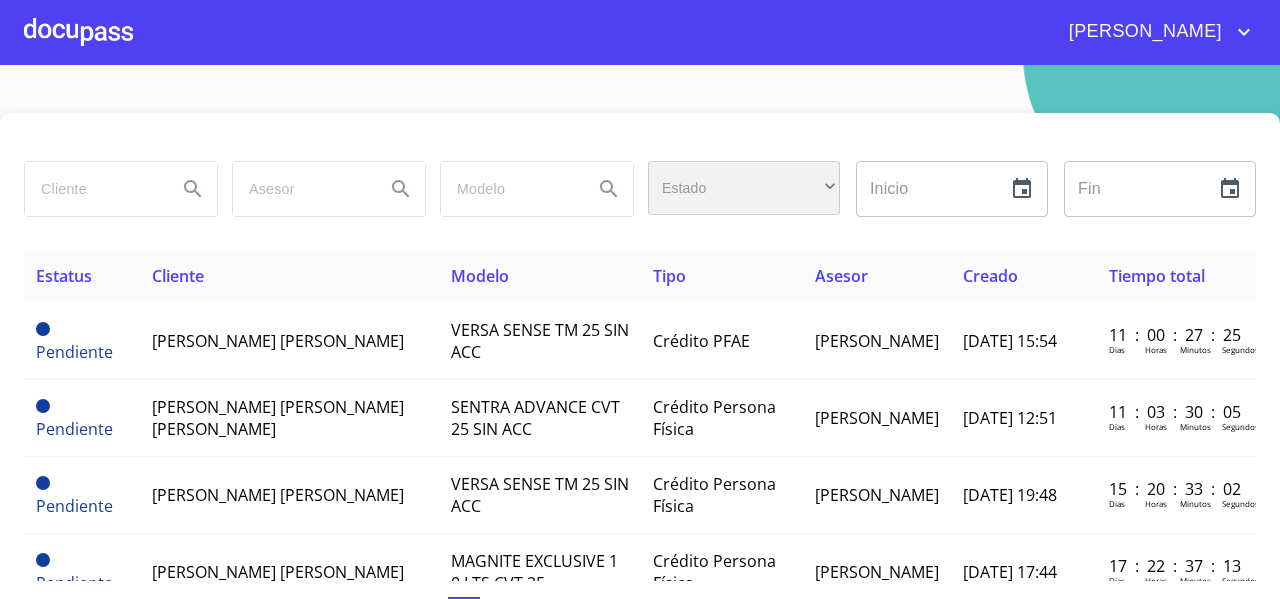 click on "​" at bounding box center (744, 188) 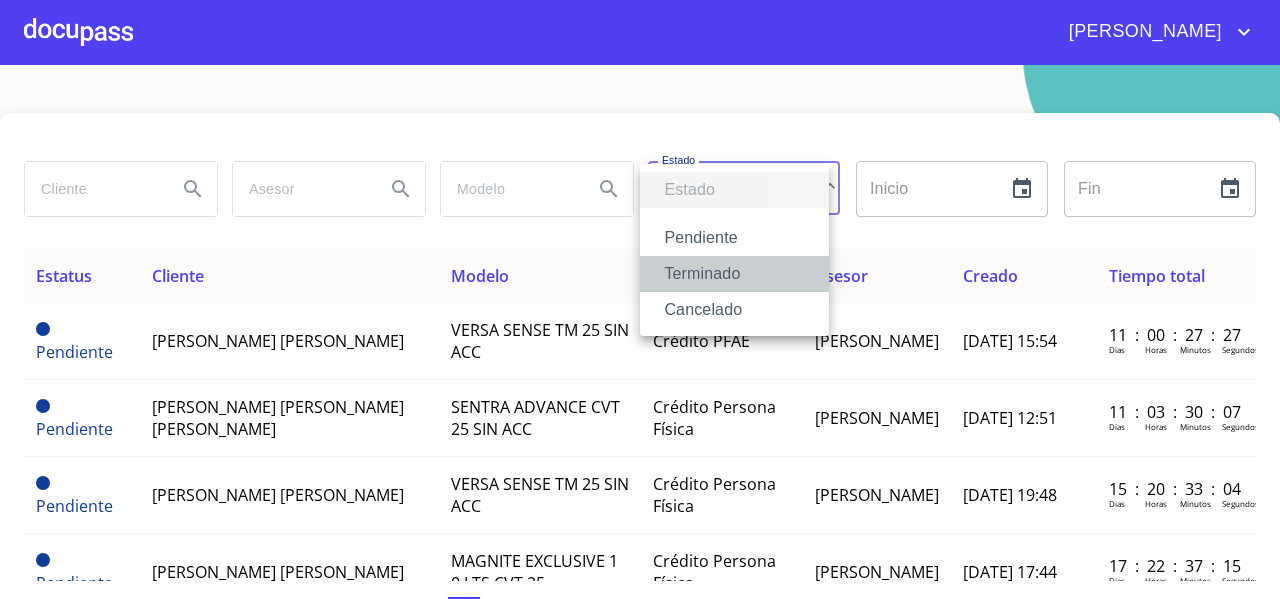 click on "Terminado" at bounding box center [734, 274] 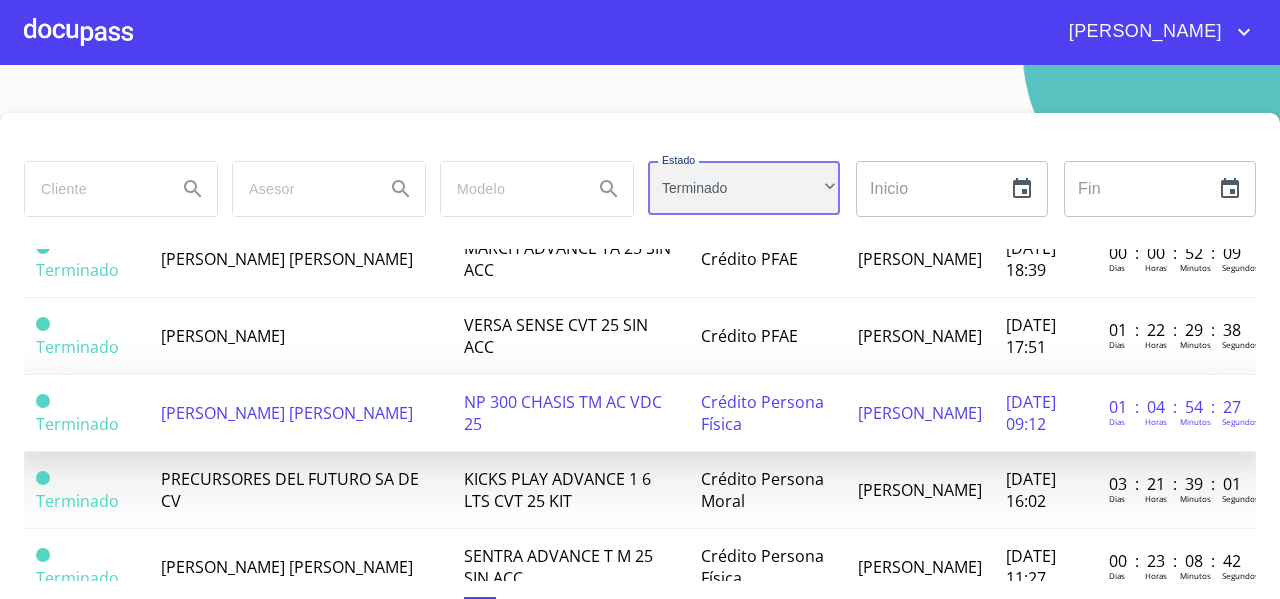 scroll, scrollTop: 160, scrollLeft: 0, axis: vertical 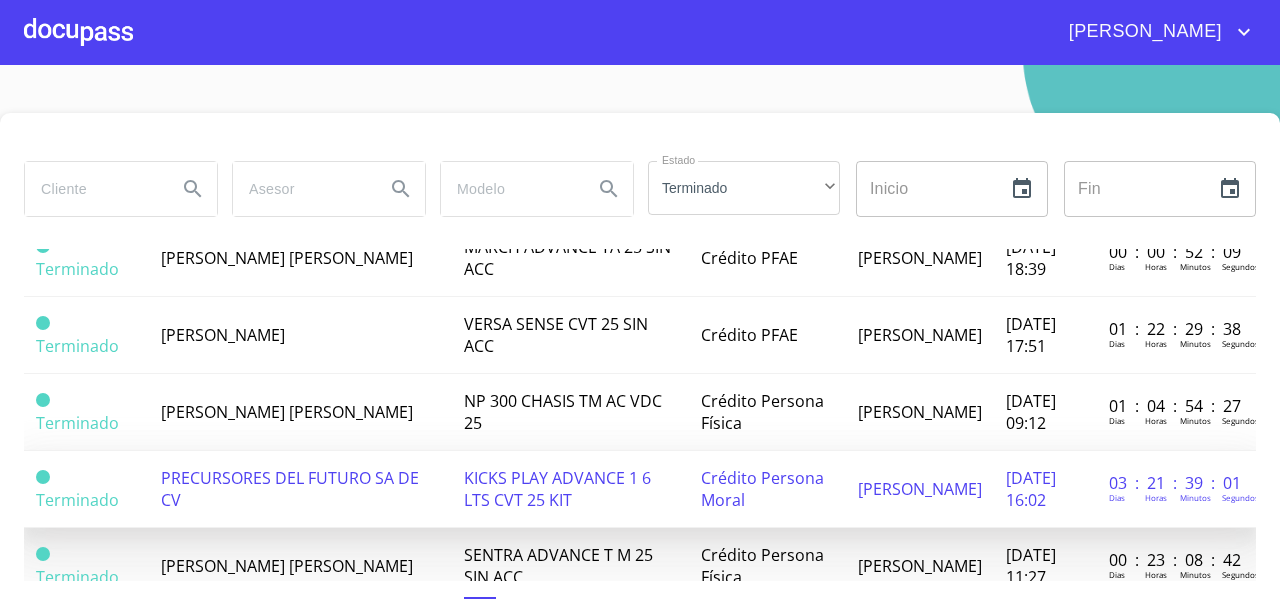 click on "PRECURSORES DEL FUTURO SA DE CV" at bounding box center [290, 489] 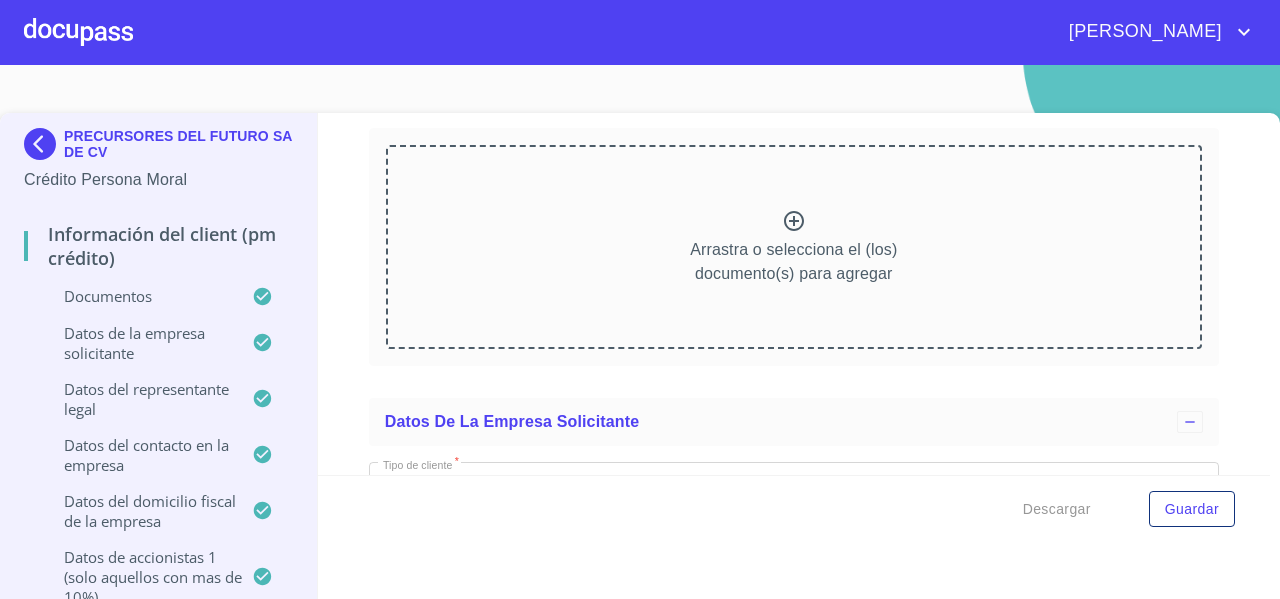 scroll, scrollTop: 9513, scrollLeft: 0, axis: vertical 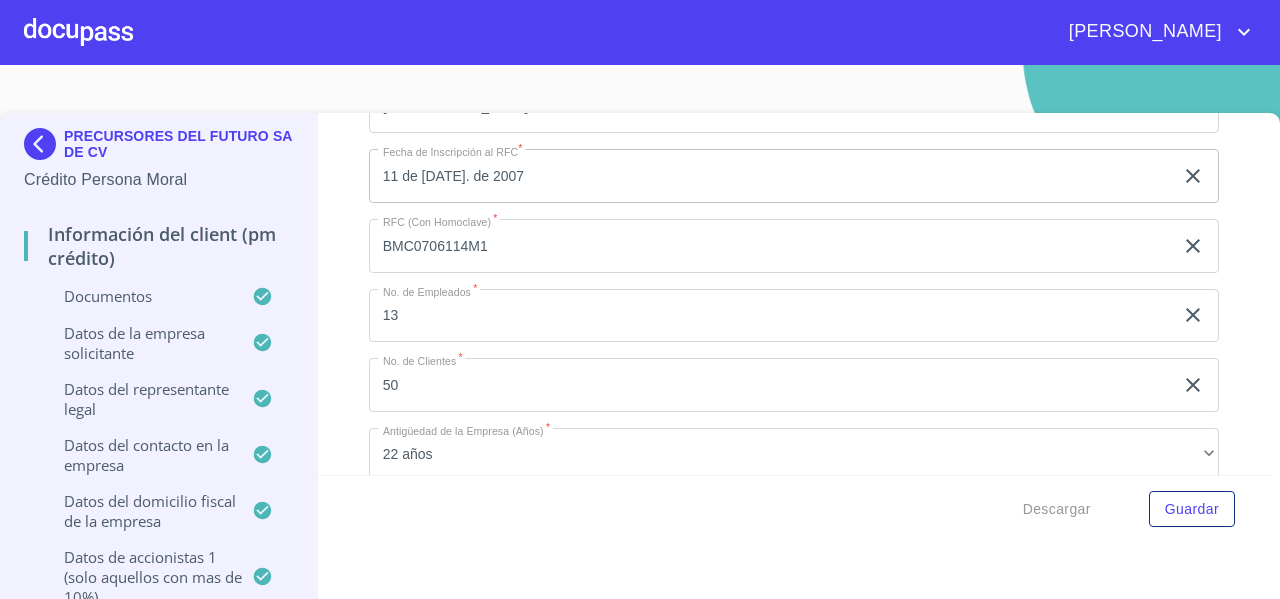 click on "11 de jul. de 2007" at bounding box center [775, 176] 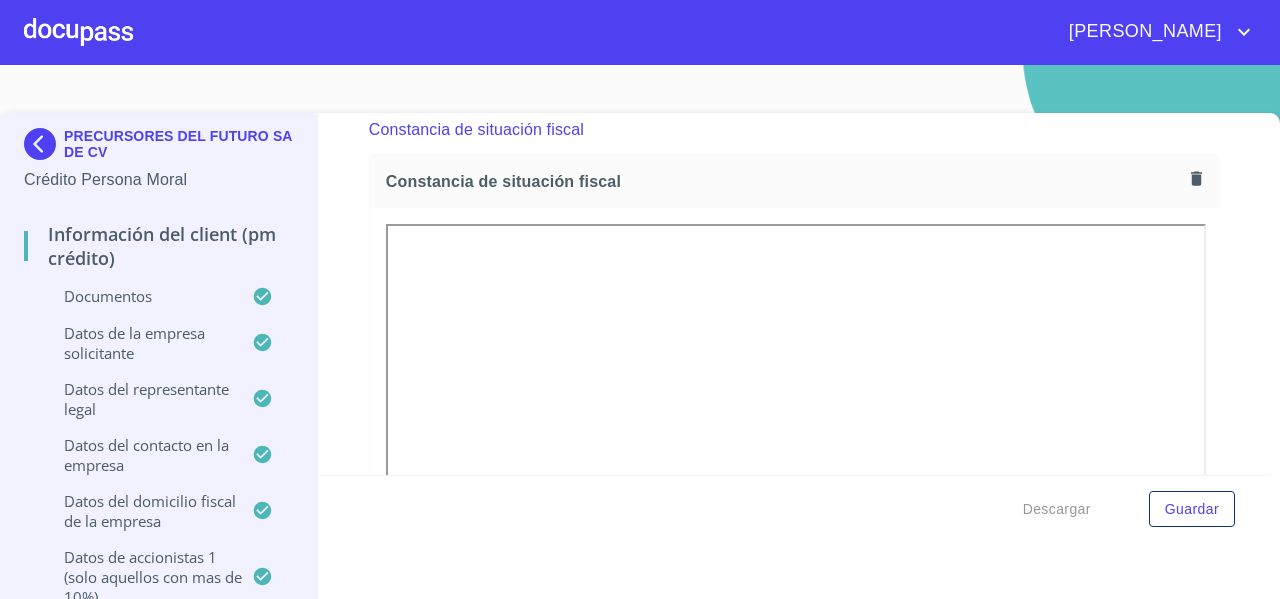 scroll, scrollTop: 11169, scrollLeft: 0, axis: vertical 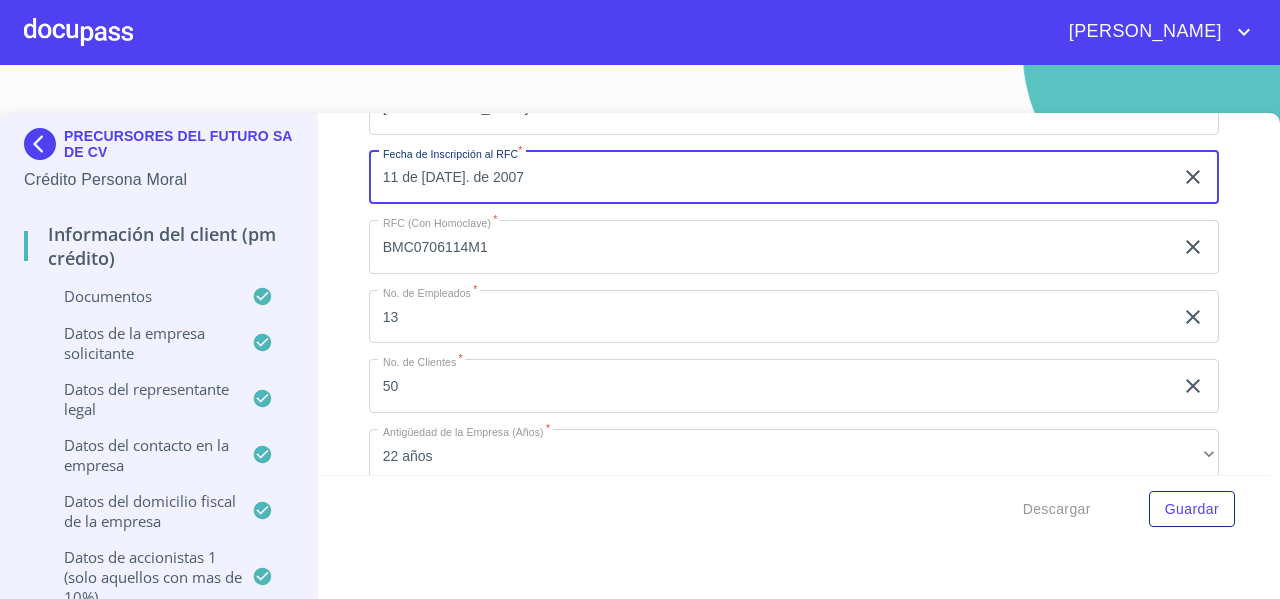 click 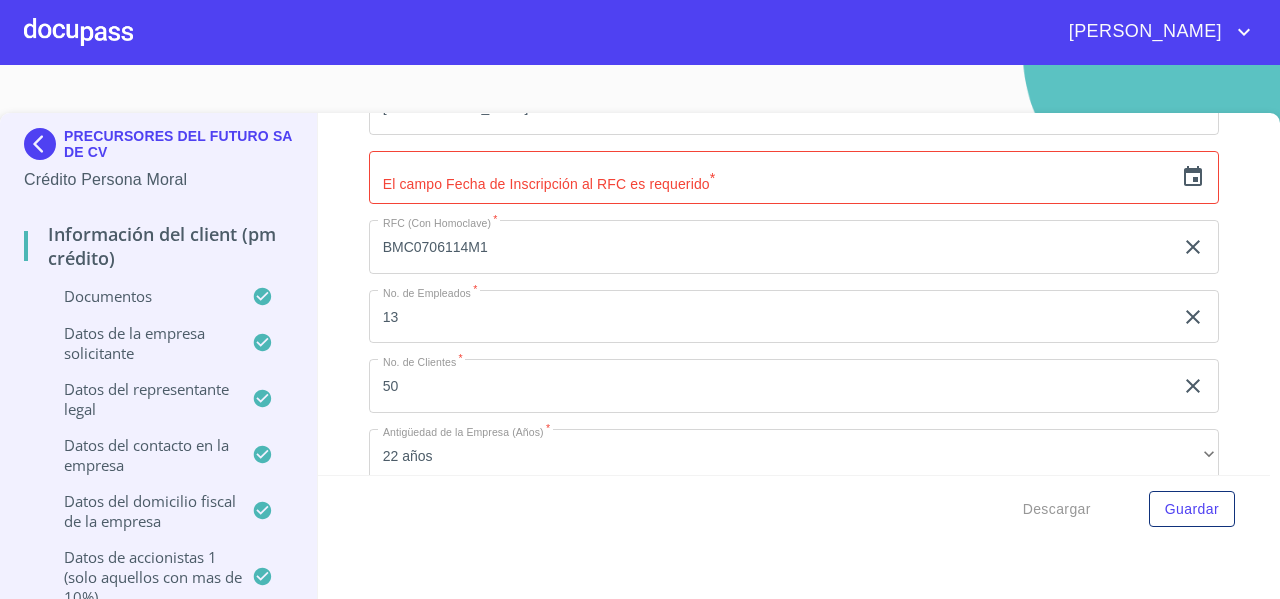 scroll, scrollTop: 0, scrollLeft: 0, axis: both 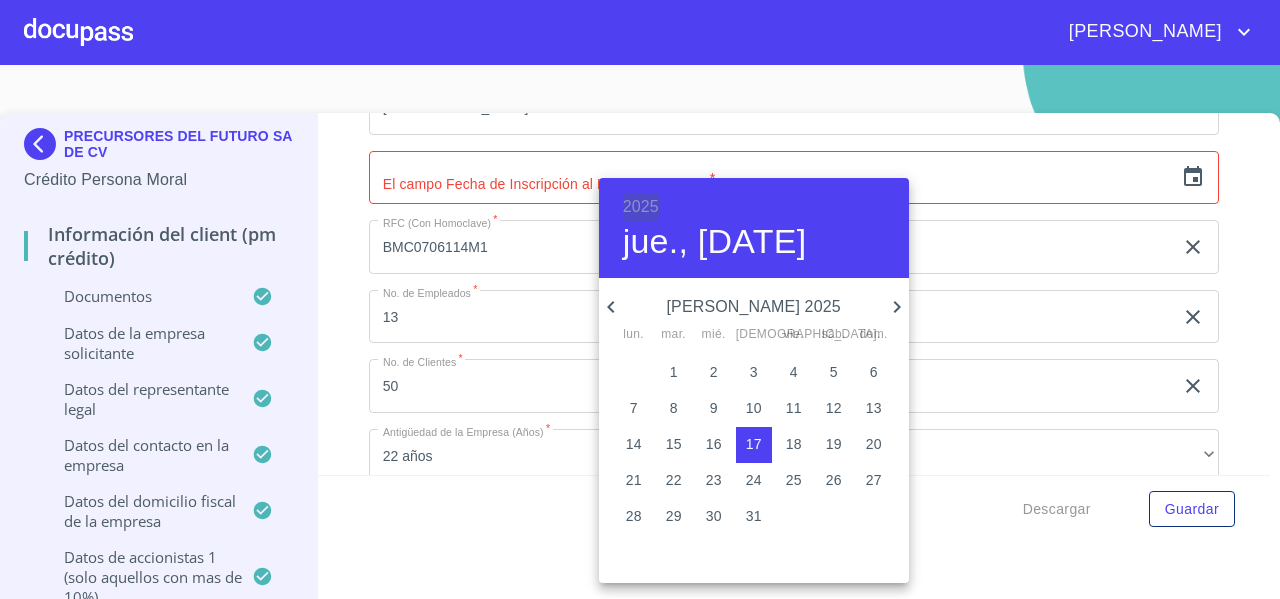 click on "2025" at bounding box center (641, 207) 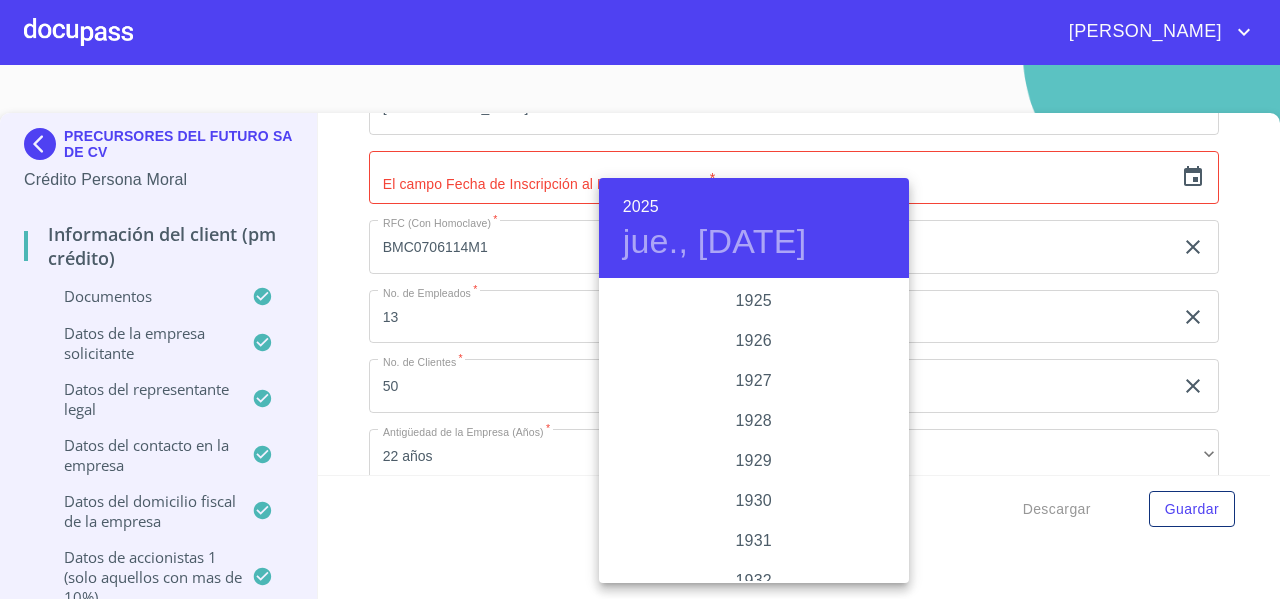 scroll, scrollTop: 3880, scrollLeft: 0, axis: vertical 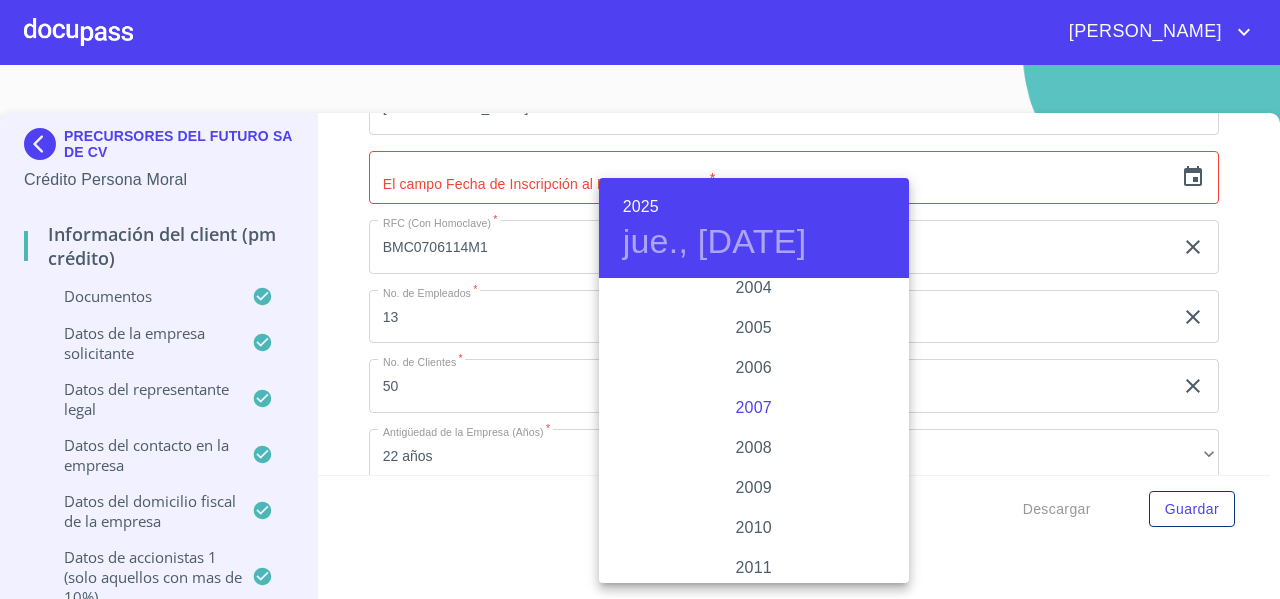 click on "2007" at bounding box center [754, 408] 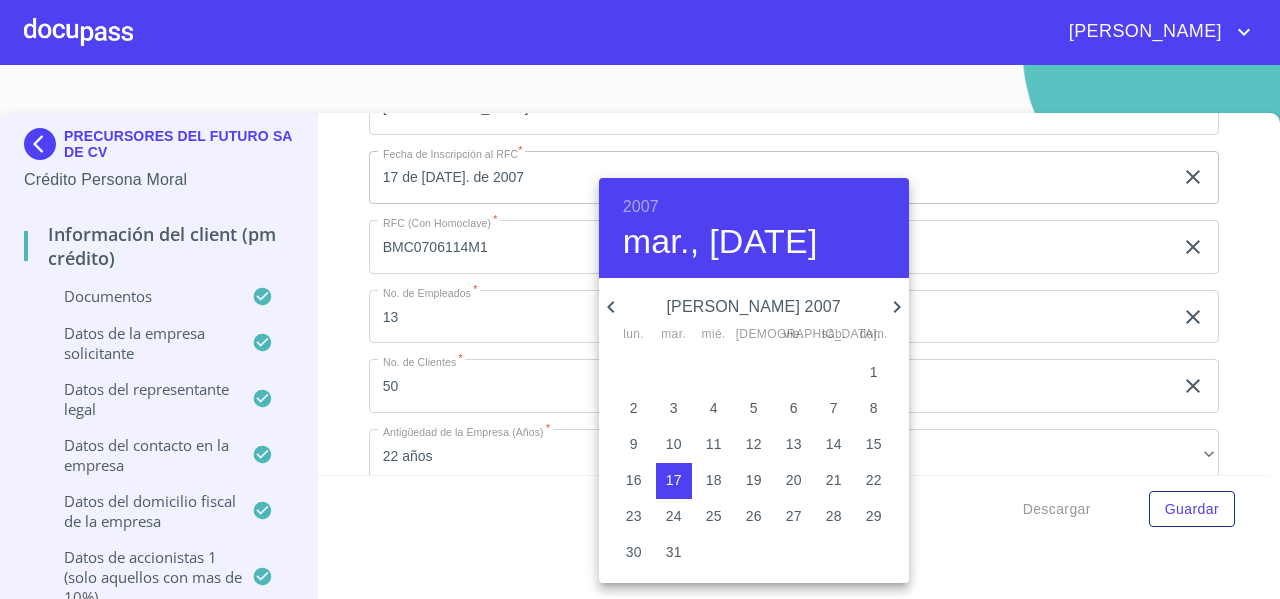 click 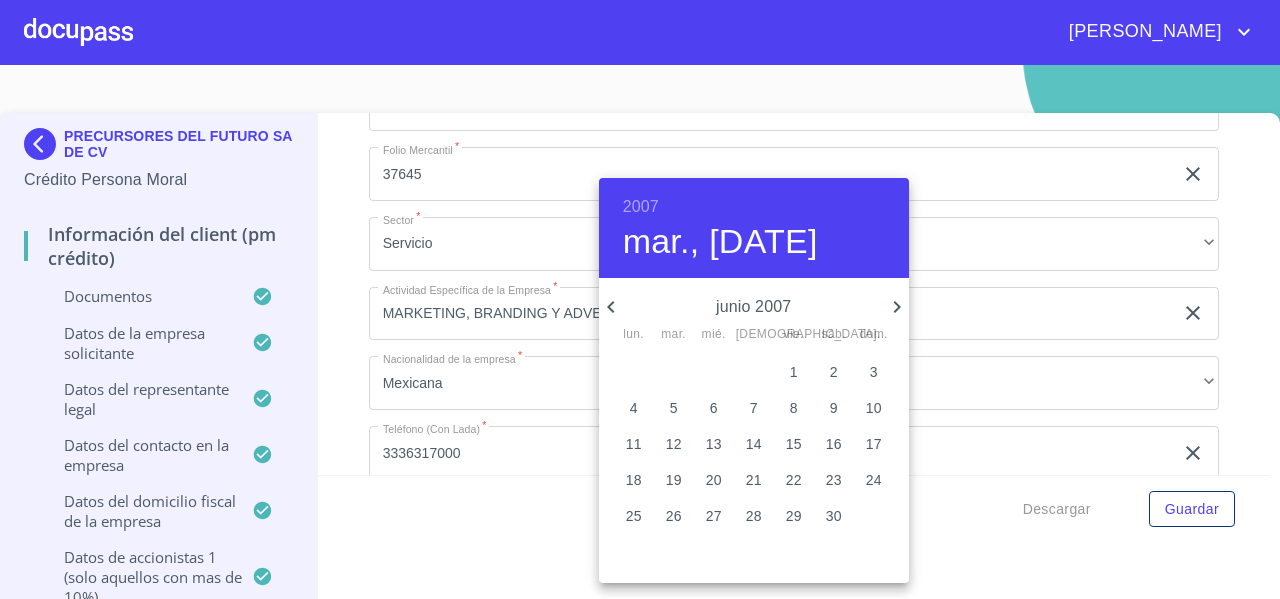 scroll, scrollTop: 12272, scrollLeft: 0, axis: vertical 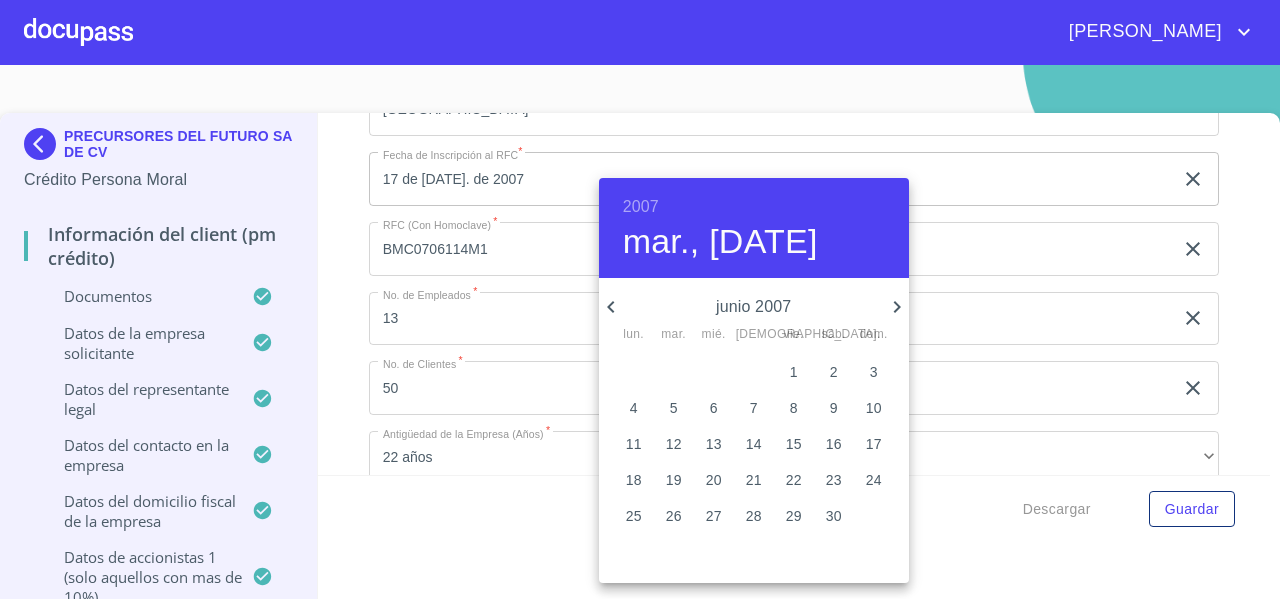 click on "11" at bounding box center [634, 444] 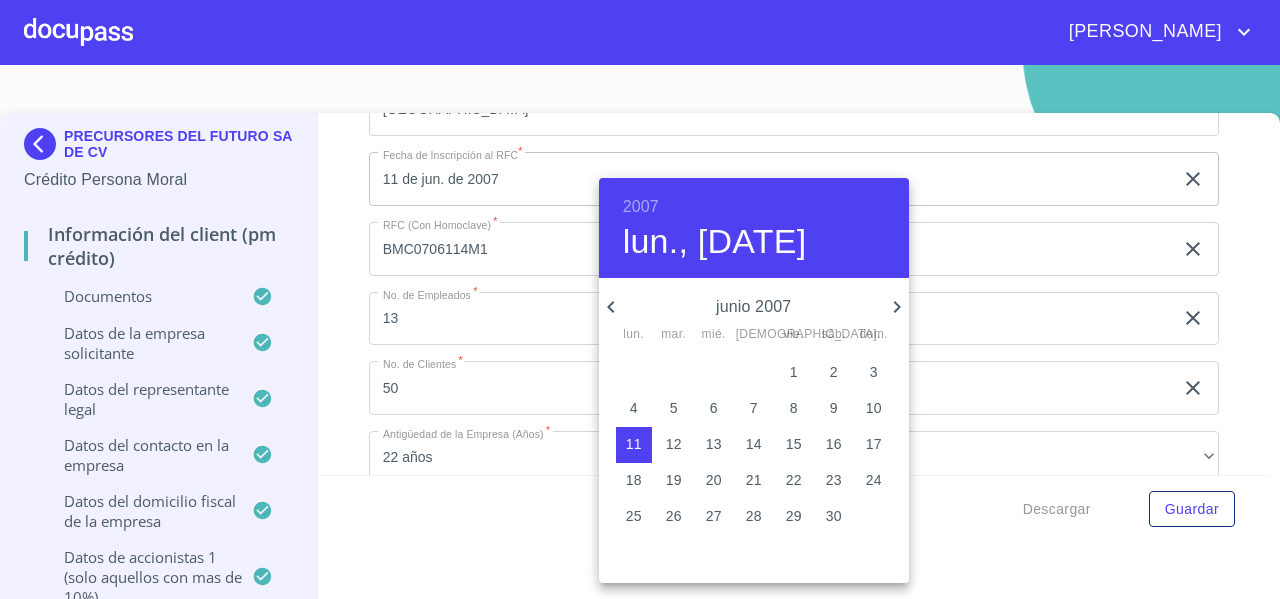 click at bounding box center (640, 299) 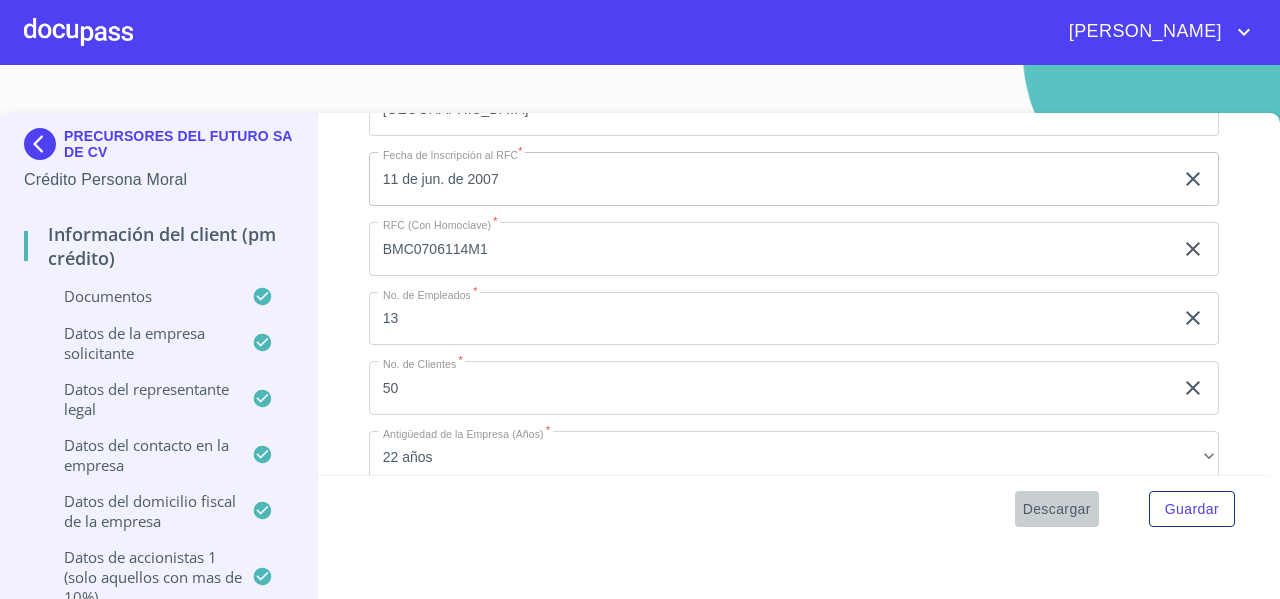 click on "Descargar" at bounding box center (1057, 509) 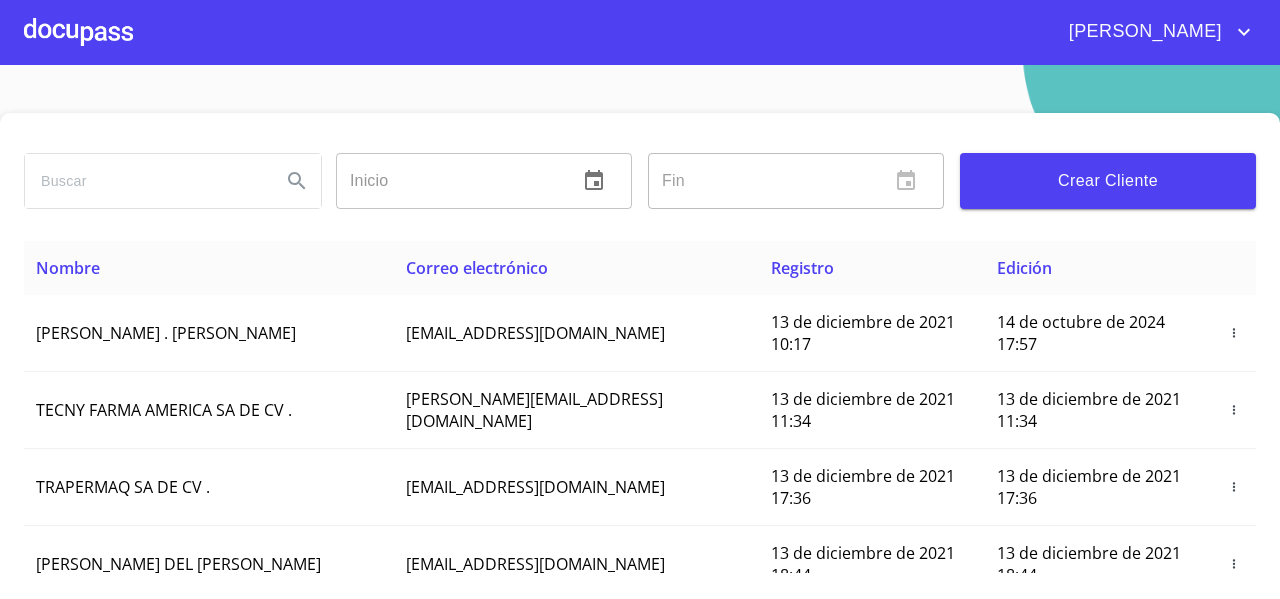 scroll, scrollTop: 0, scrollLeft: 0, axis: both 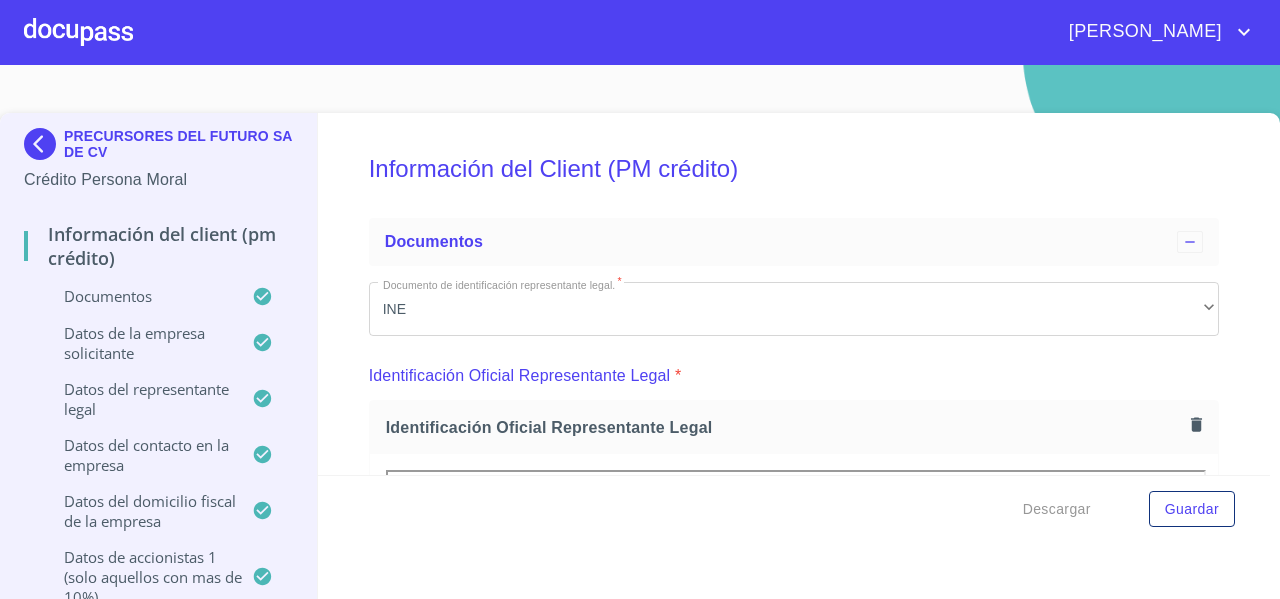 click at bounding box center [78, 32] 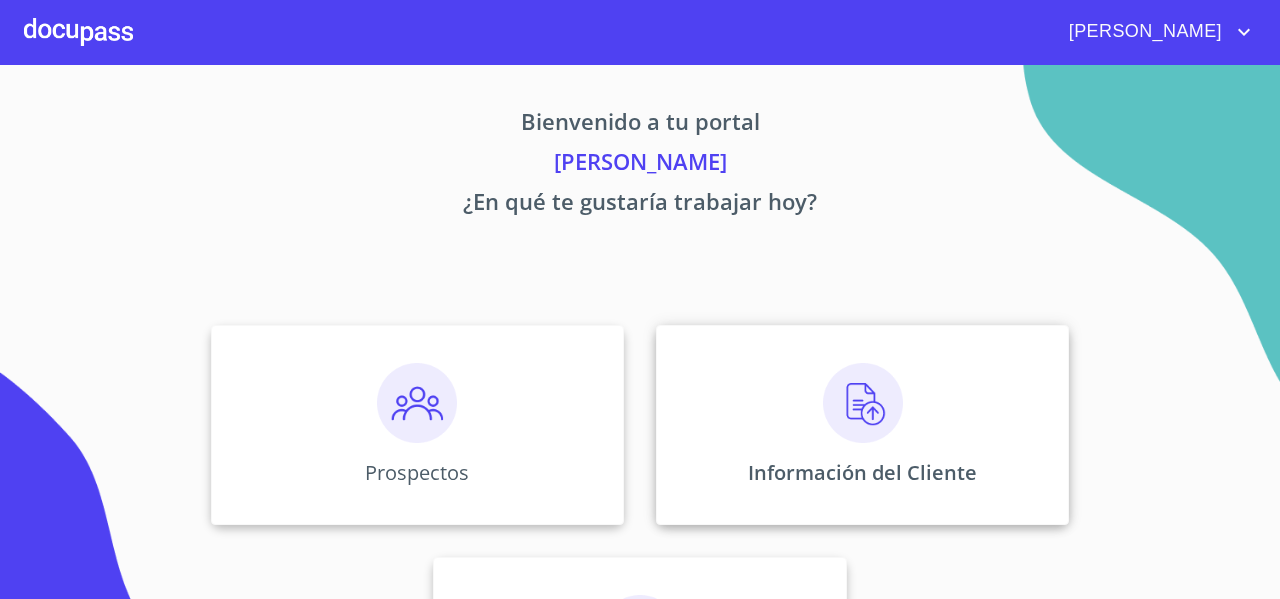 click on "Información del Cliente" at bounding box center [862, 425] 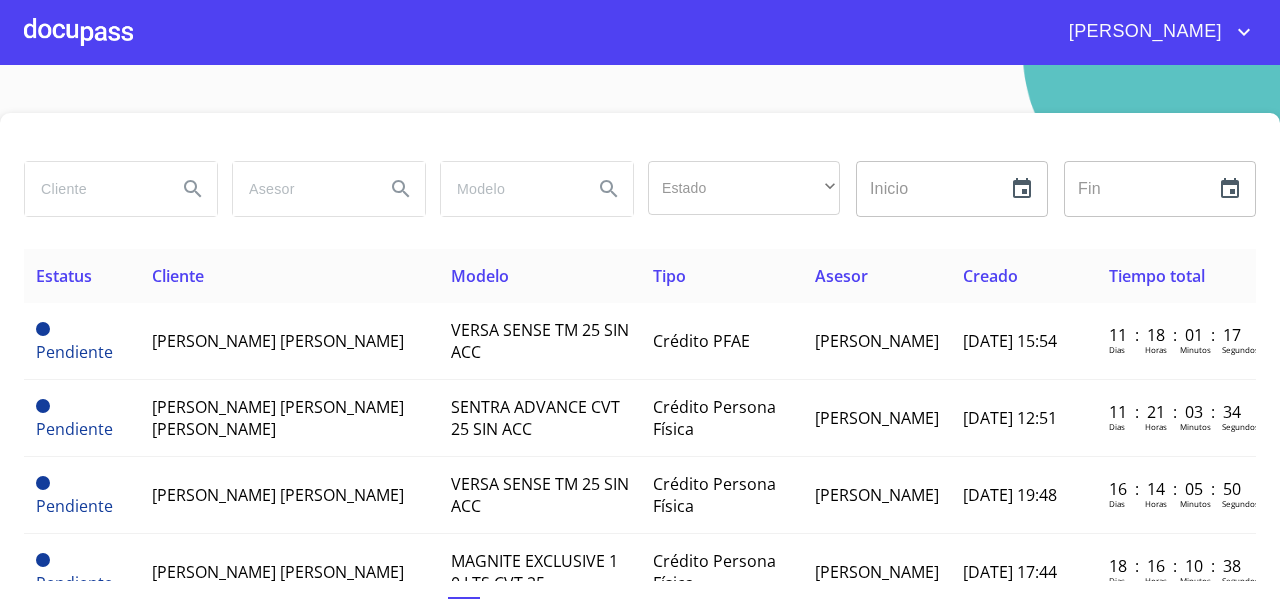 click at bounding box center (78, 32) 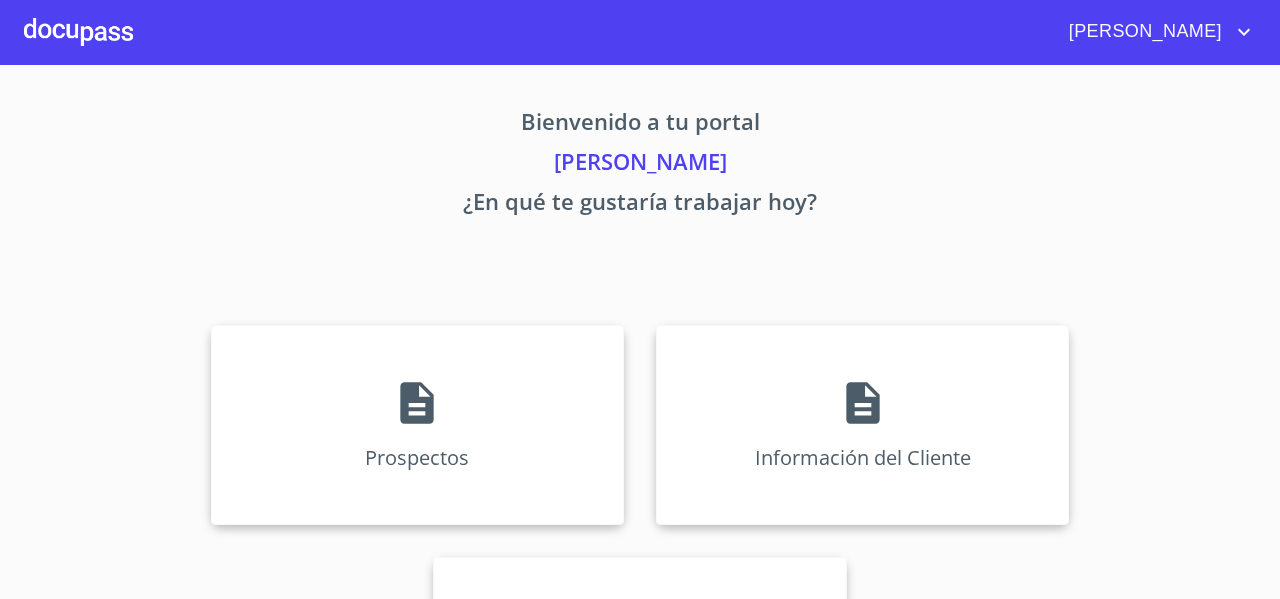 scroll, scrollTop: 172, scrollLeft: 0, axis: vertical 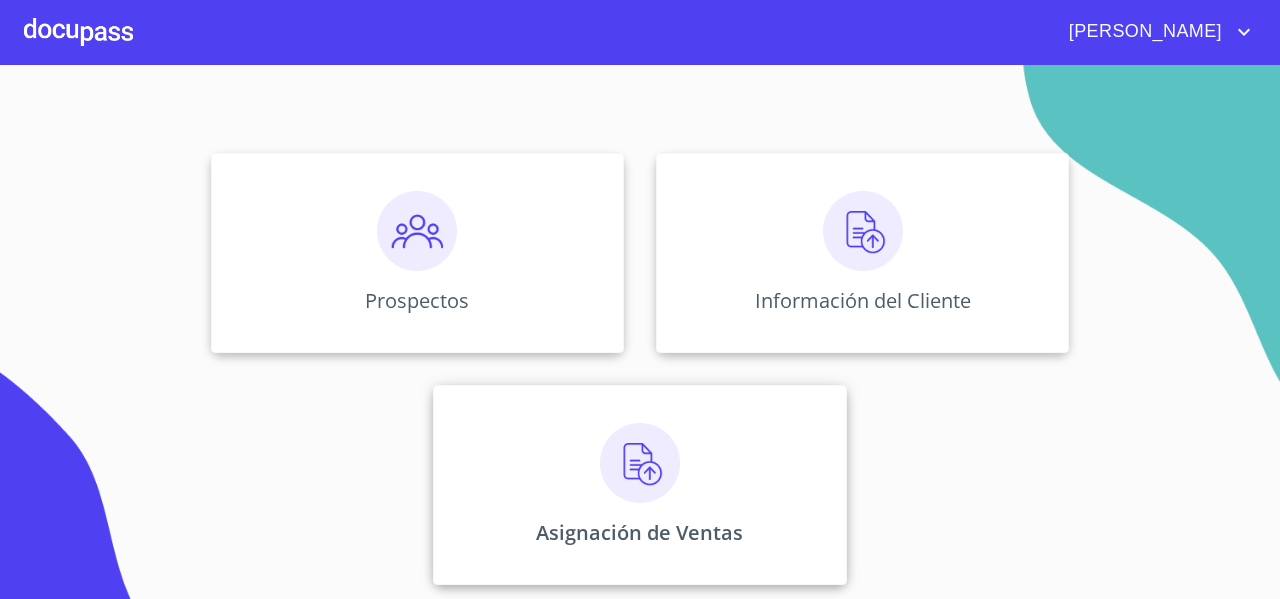 click on "Asignación de Ventas" at bounding box center (639, 485) 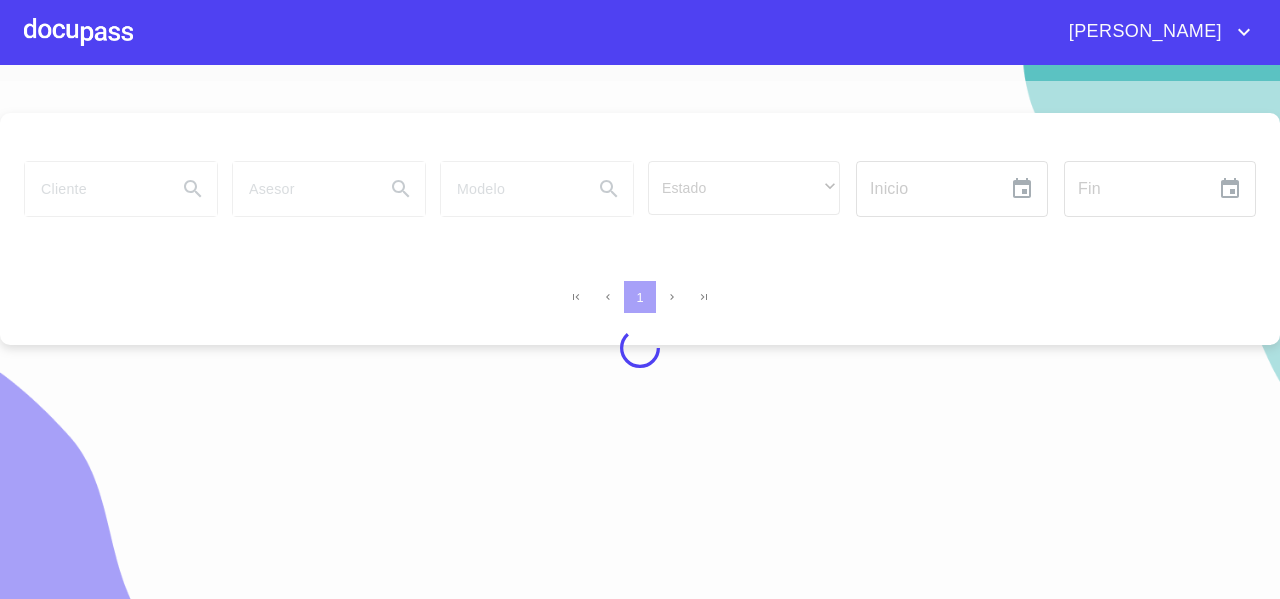 scroll, scrollTop: 24, scrollLeft: 0, axis: vertical 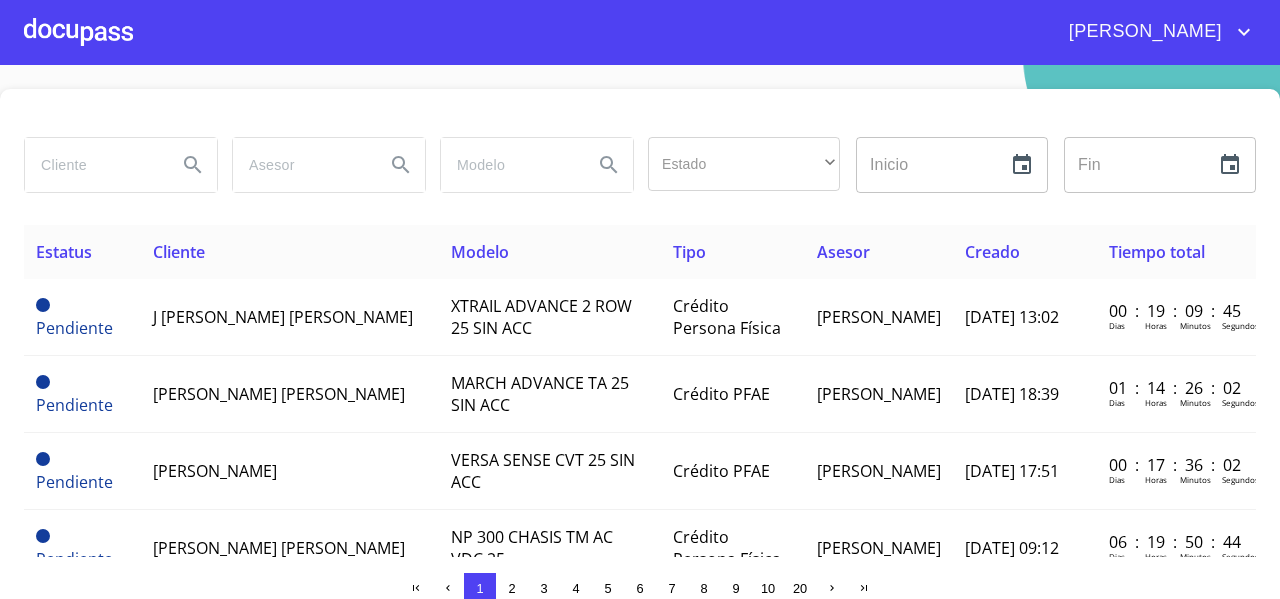 click at bounding box center [93, 165] 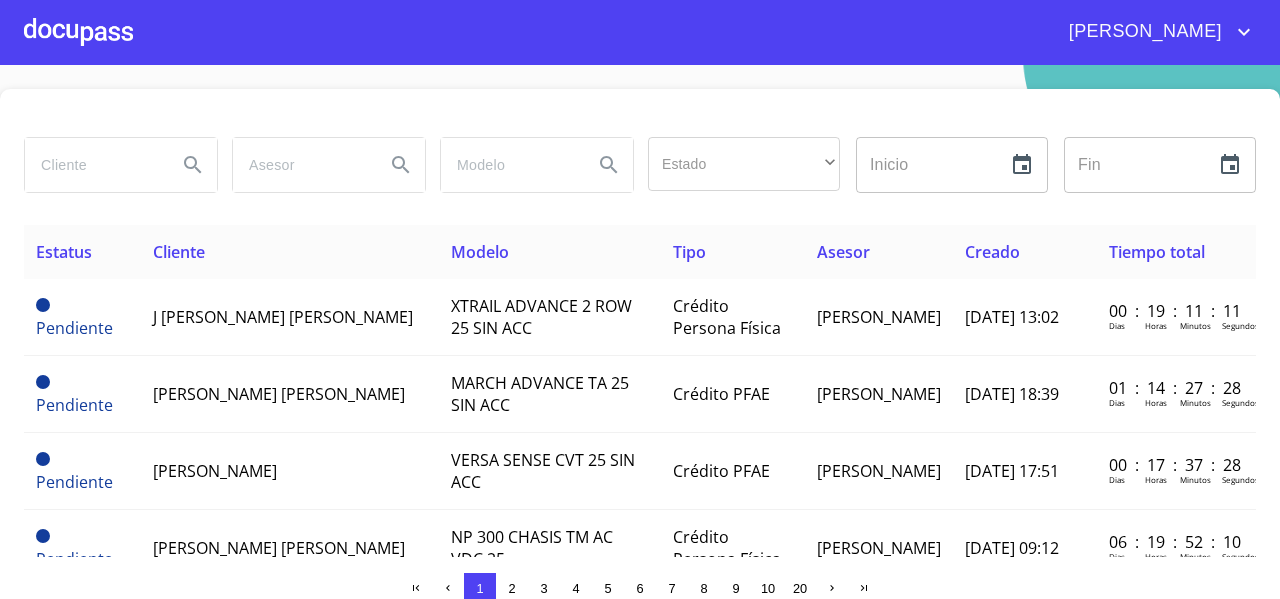click at bounding box center [121, 165] 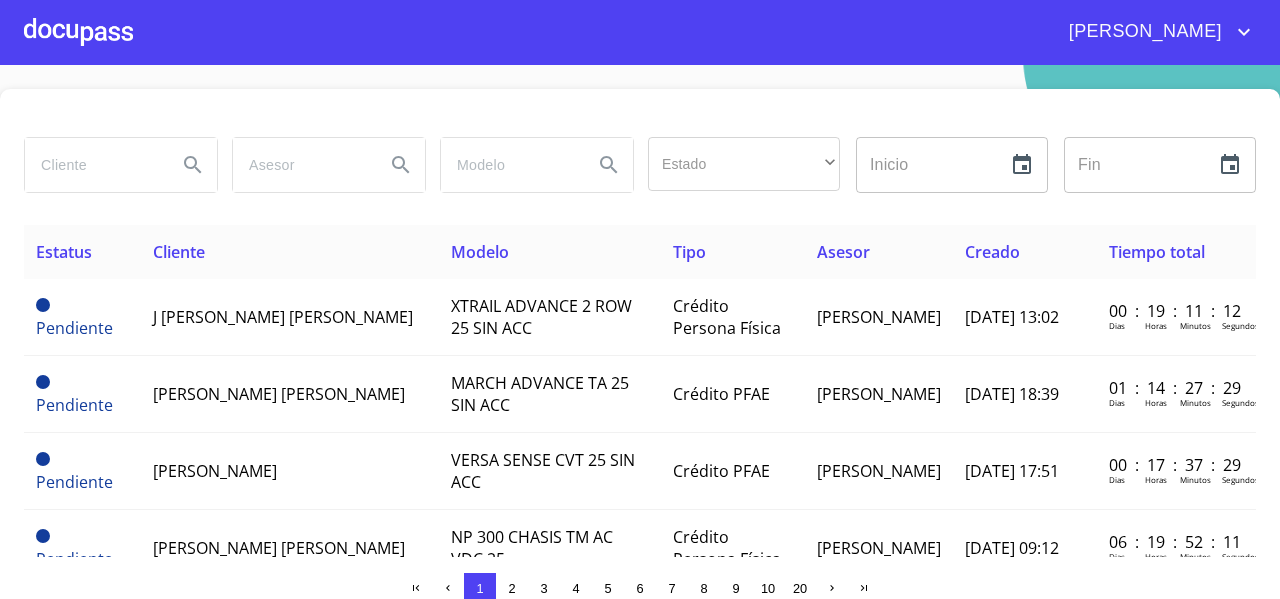 click at bounding box center [93, 165] 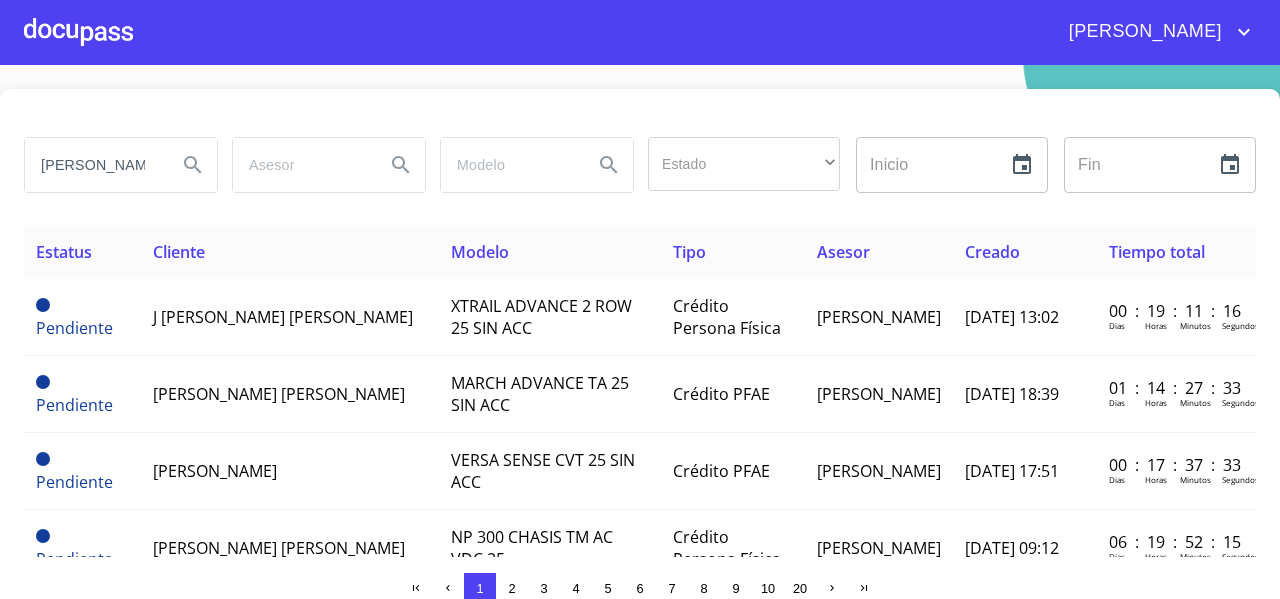 type on "ana karla" 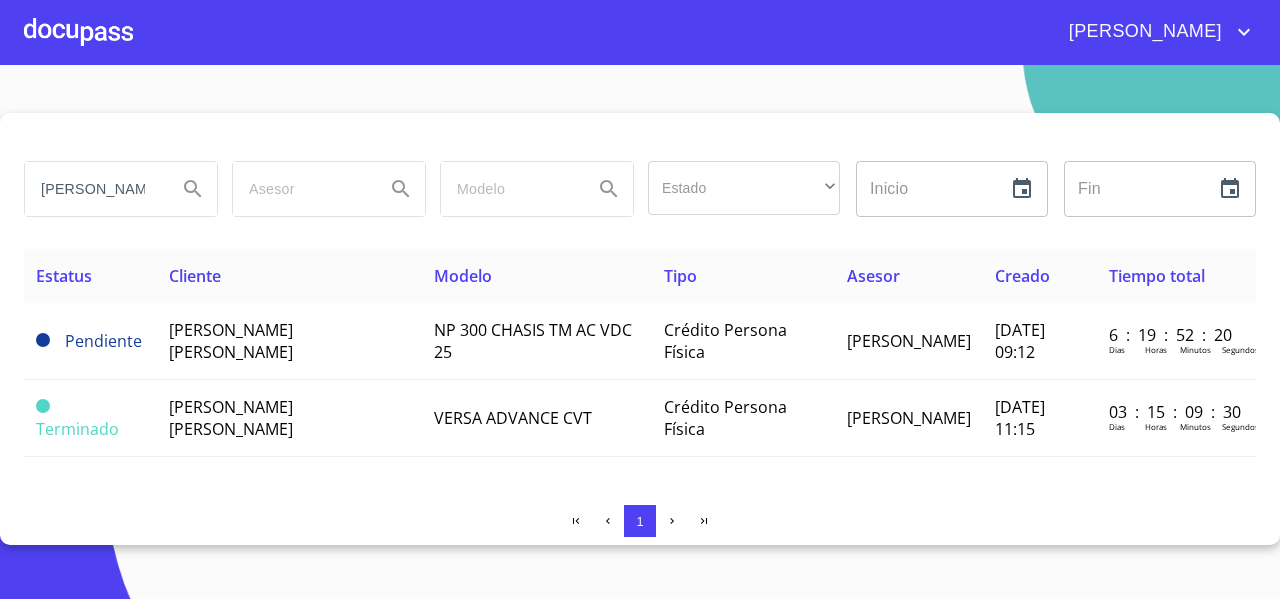 scroll, scrollTop: 0, scrollLeft: 0, axis: both 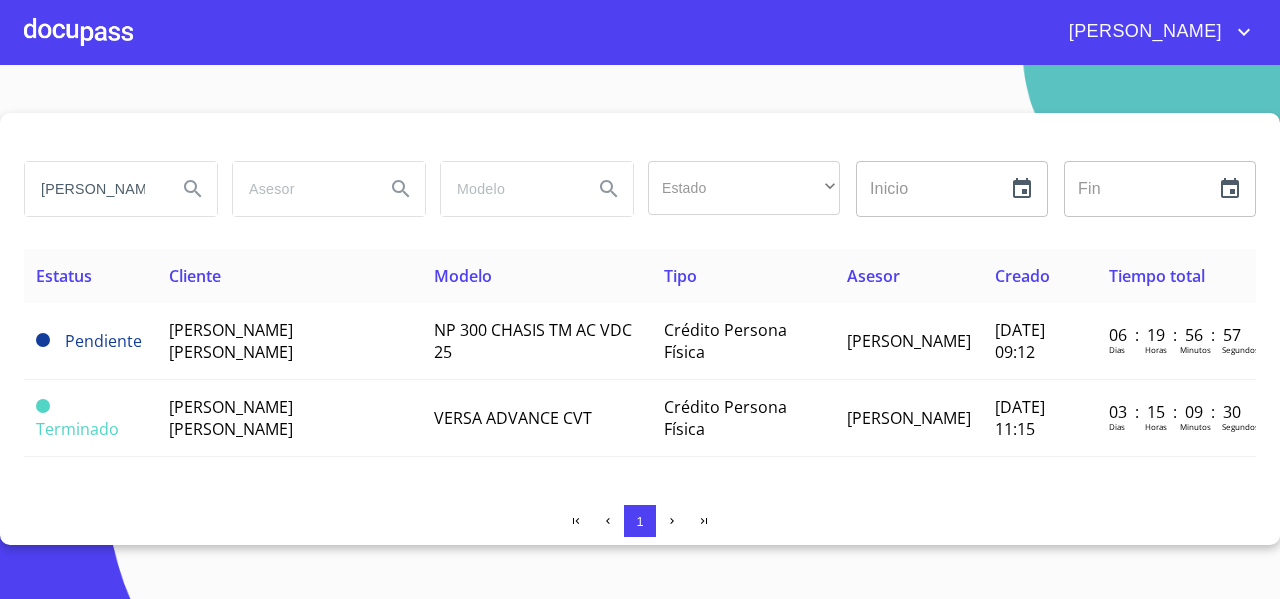 drag, startPoint x: 266, startPoint y: 183, endPoint x: 251, endPoint y: -121, distance: 304.36984 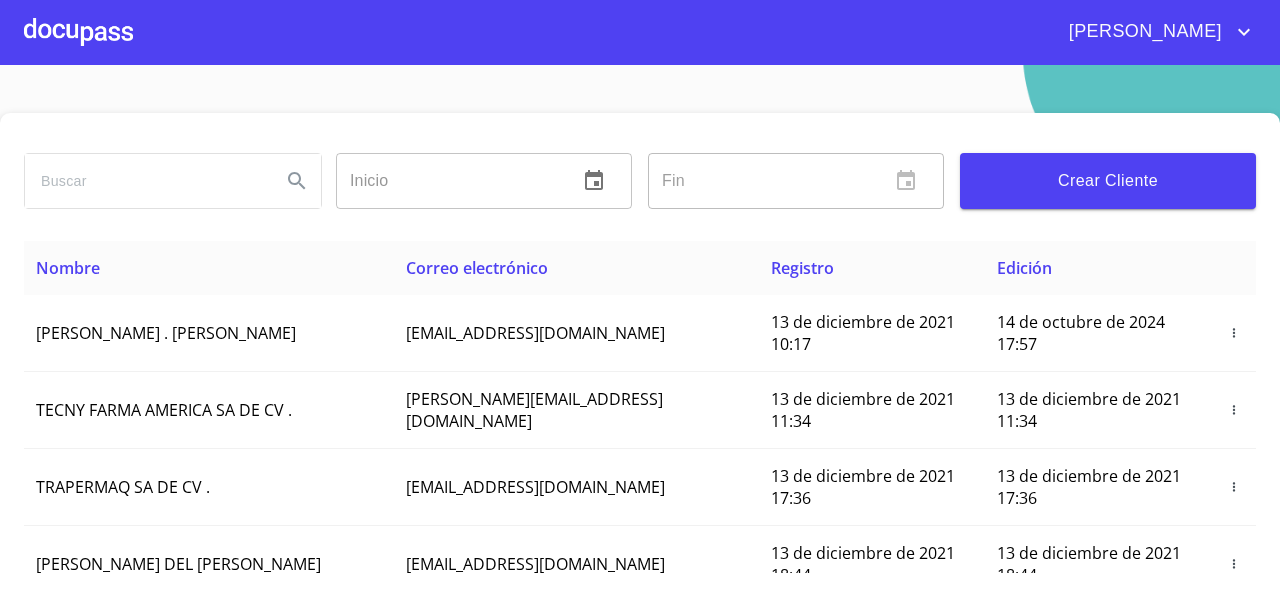 scroll, scrollTop: 0, scrollLeft: 0, axis: both 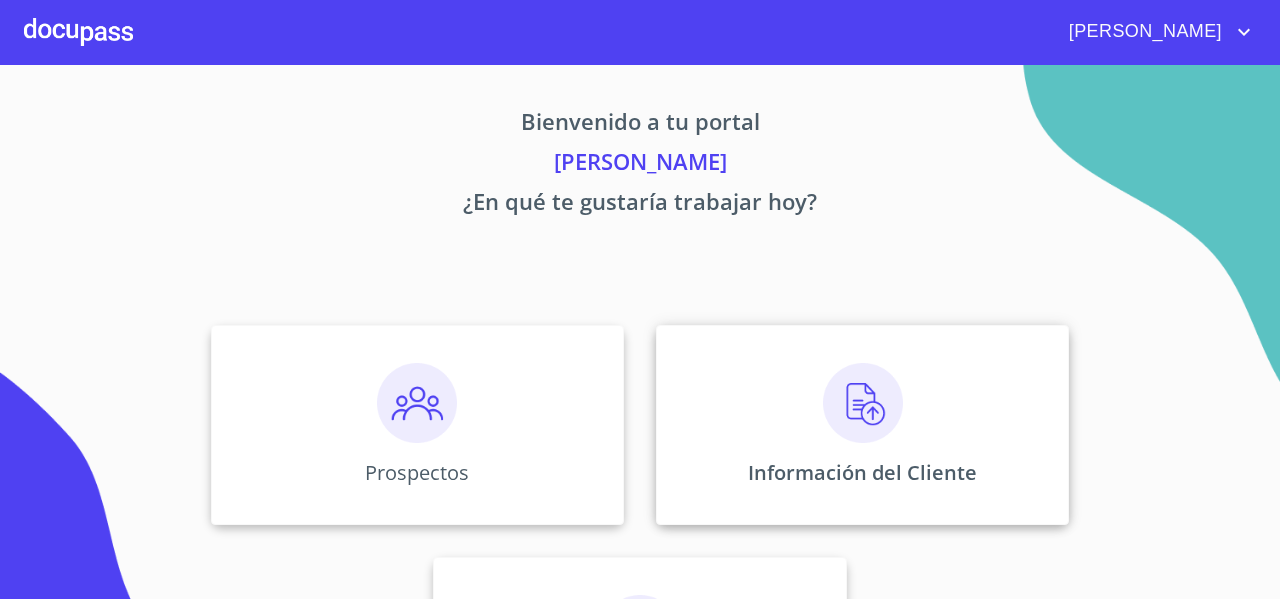 click on "Información del Cliente" at bounding box center (862, 425) 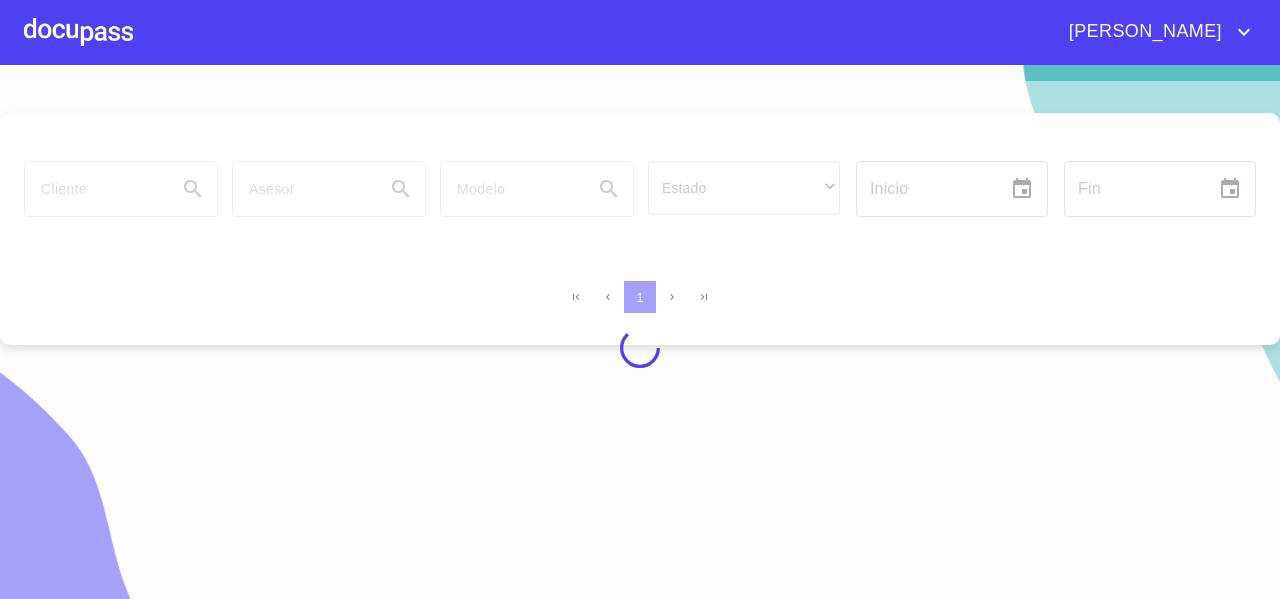 click at bounding box center (78, 32) 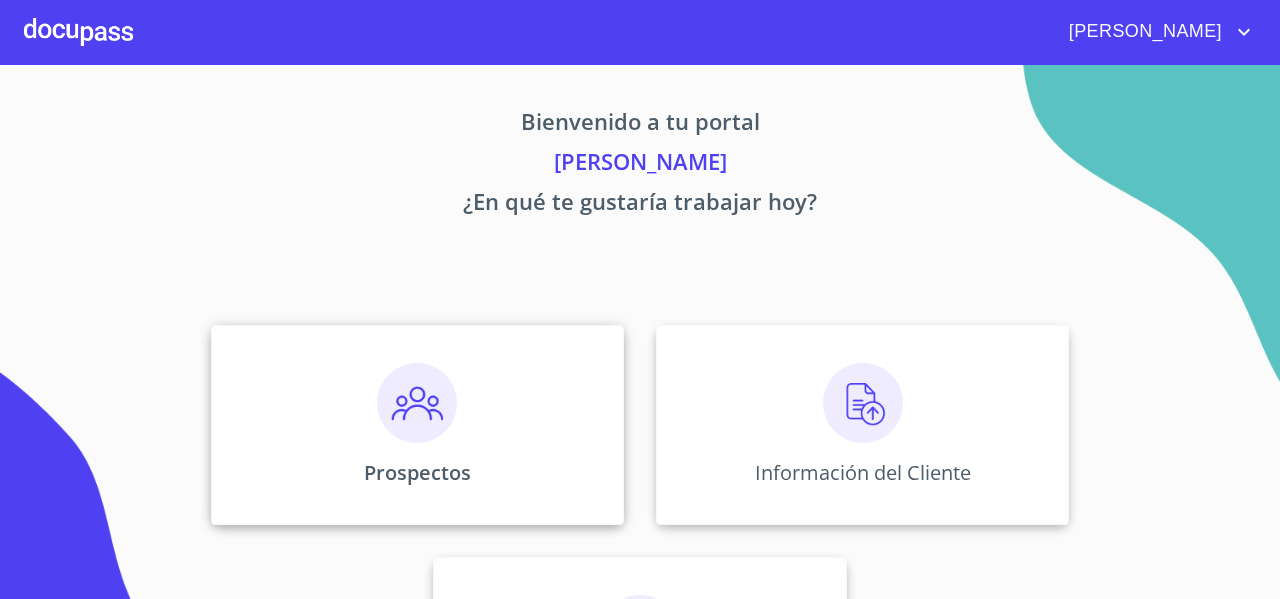 click on "Prospectos" at bounding box center [417, 425] 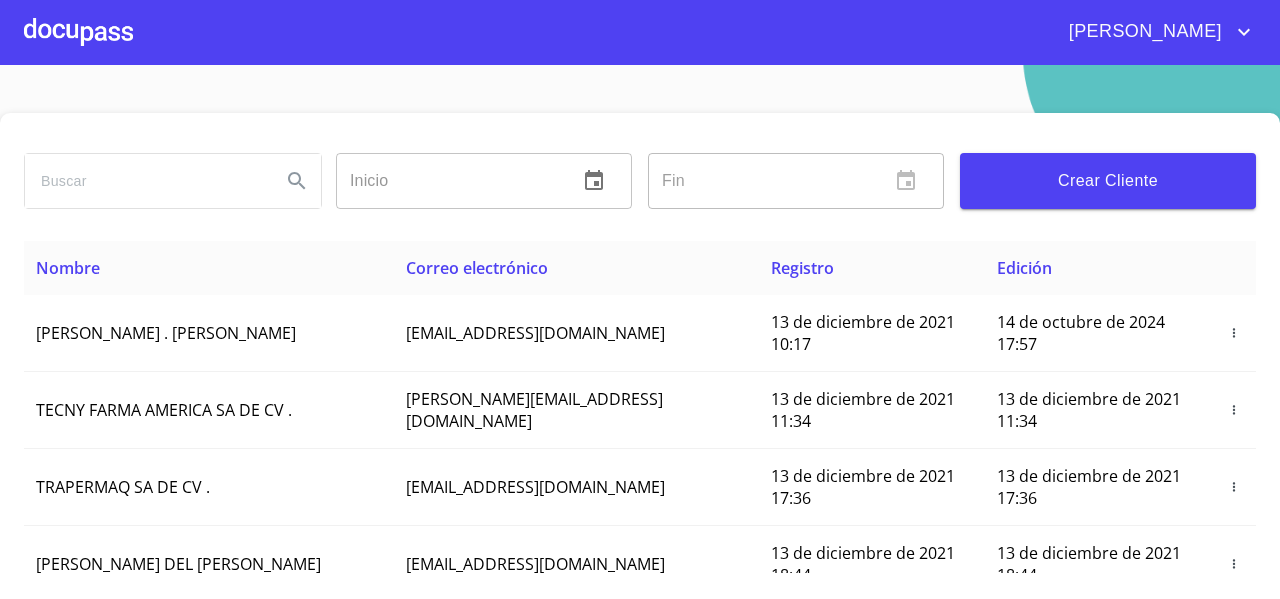 click on "Crear Cliente" at bounding box center (1108, 181) 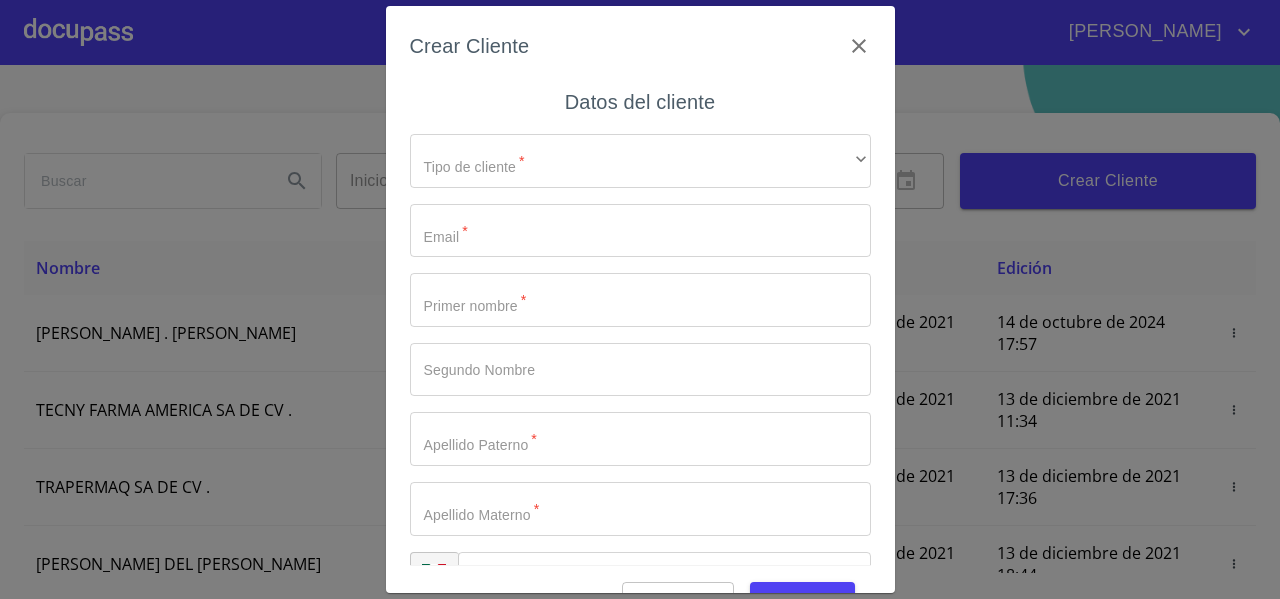 click on "Tipo de cliente   * ​ ​ Email   * ​ Primer nombre   * ​ Segundo Nombre ​ Apellido [PERSON_NAME]   * ​ Apellido Materno   * ​ MXN Celular   * ​" at bounding box center [640, 370] 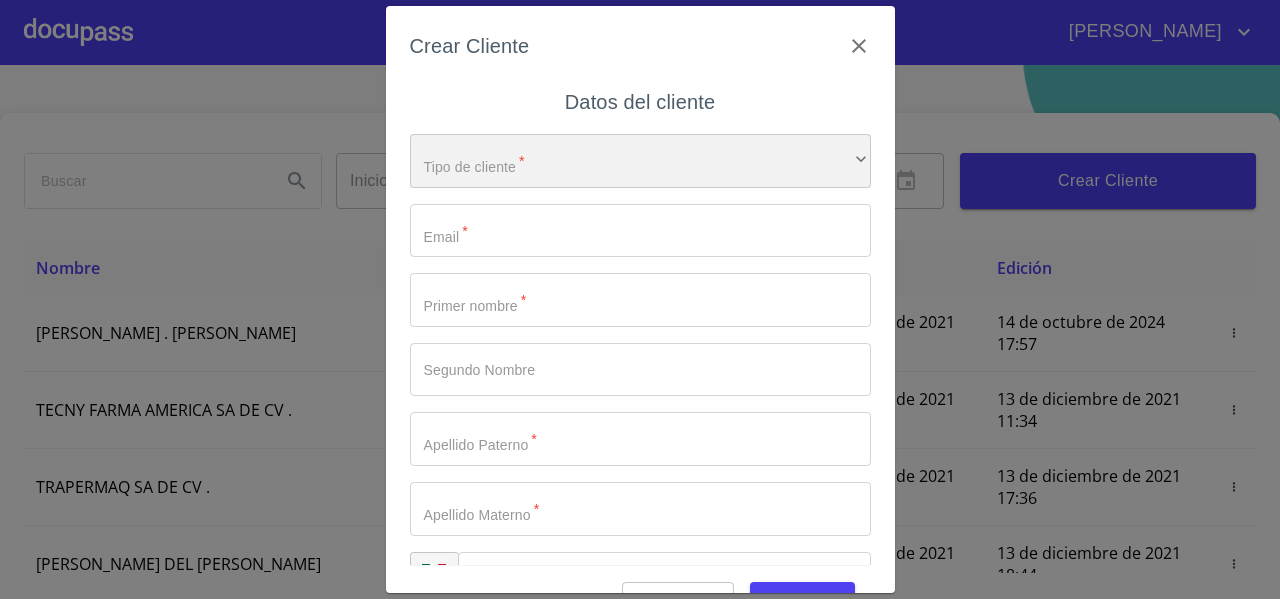 click on "​" at bounding box center (640, 161) 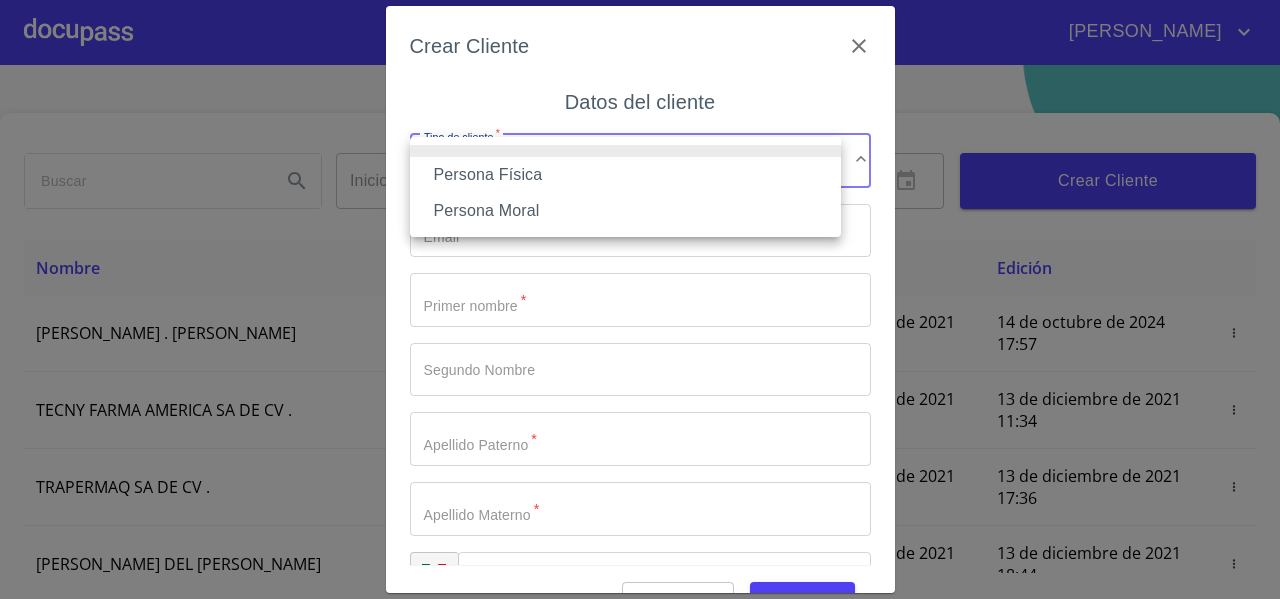 click on "Persona Moral" at bounding box center (625, 211) 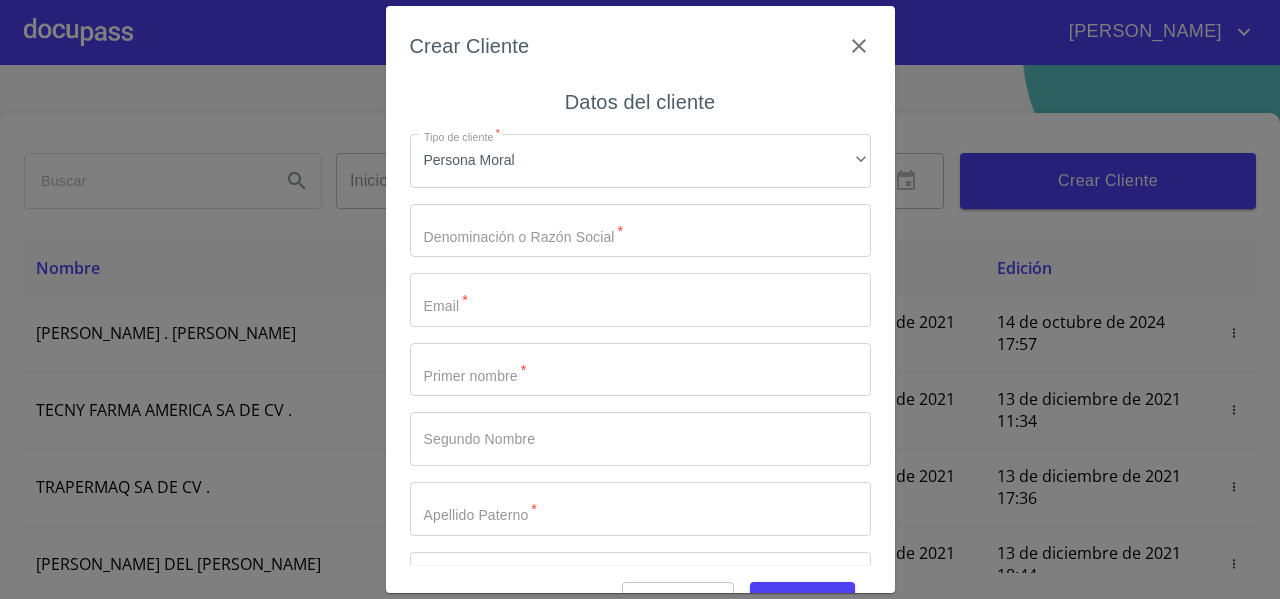 click on "Tipo de cliente   * Persona Moral ​ Denominación o Razón Social   * ​ Email   * ​ Primer nombre   * ​ Segundo Nombre ​ Apellido [PERSON_NAME]   * ​ Apellido Materno   * ​ MXN Celular   * ​" at bounding box center (640, 404) 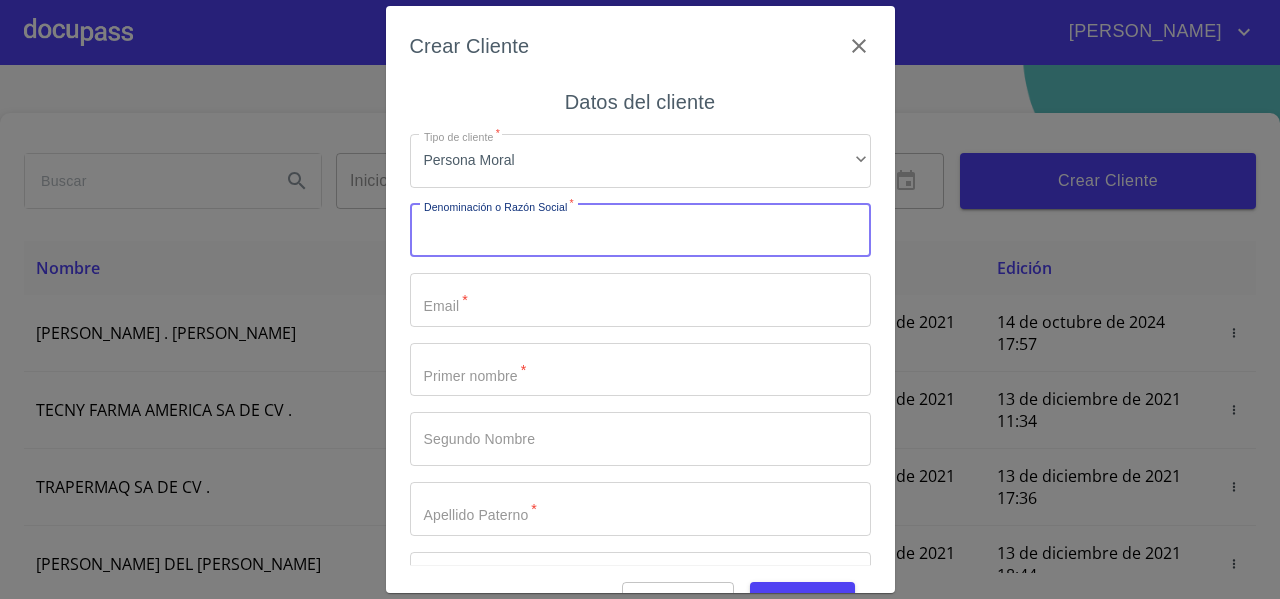 click on "Tipo de cliente   *" at bounding box center (640, 231) 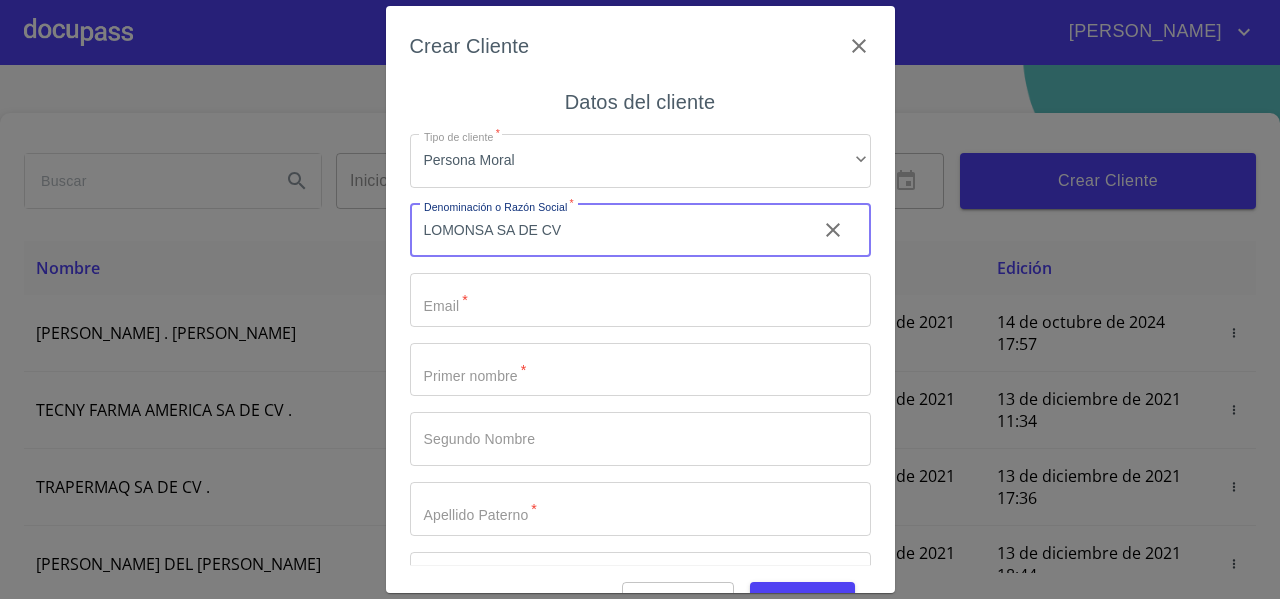 type on "LOMONSA SA DE CV" 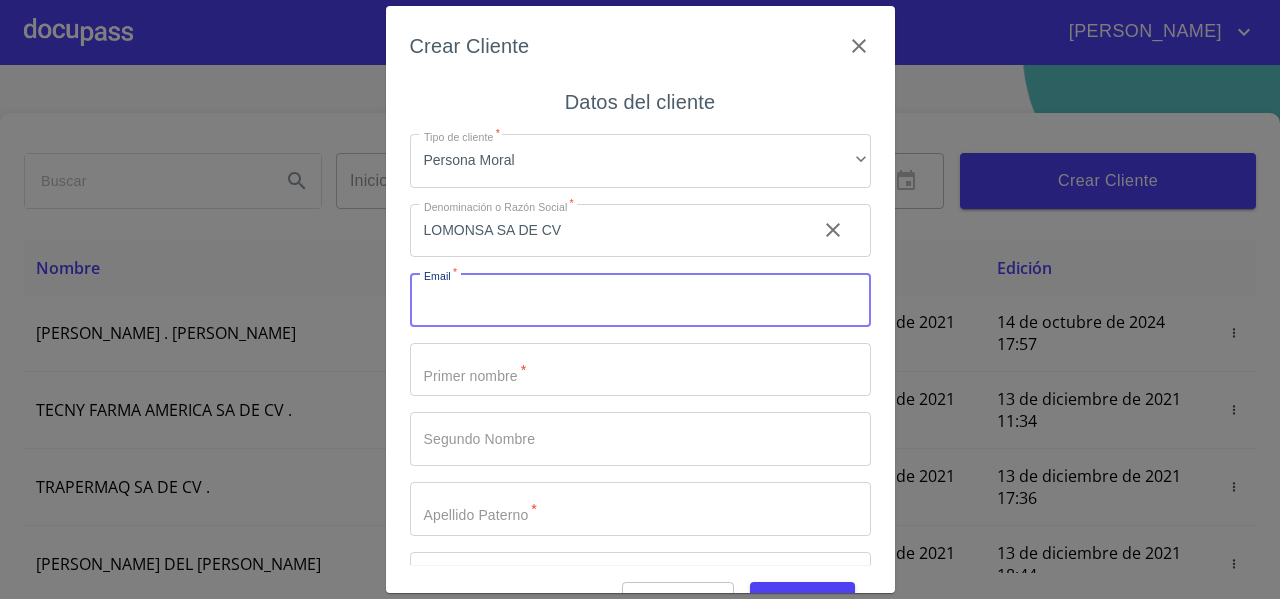 click on "Tipo de cliente   *" at bounding box center (640, 300) 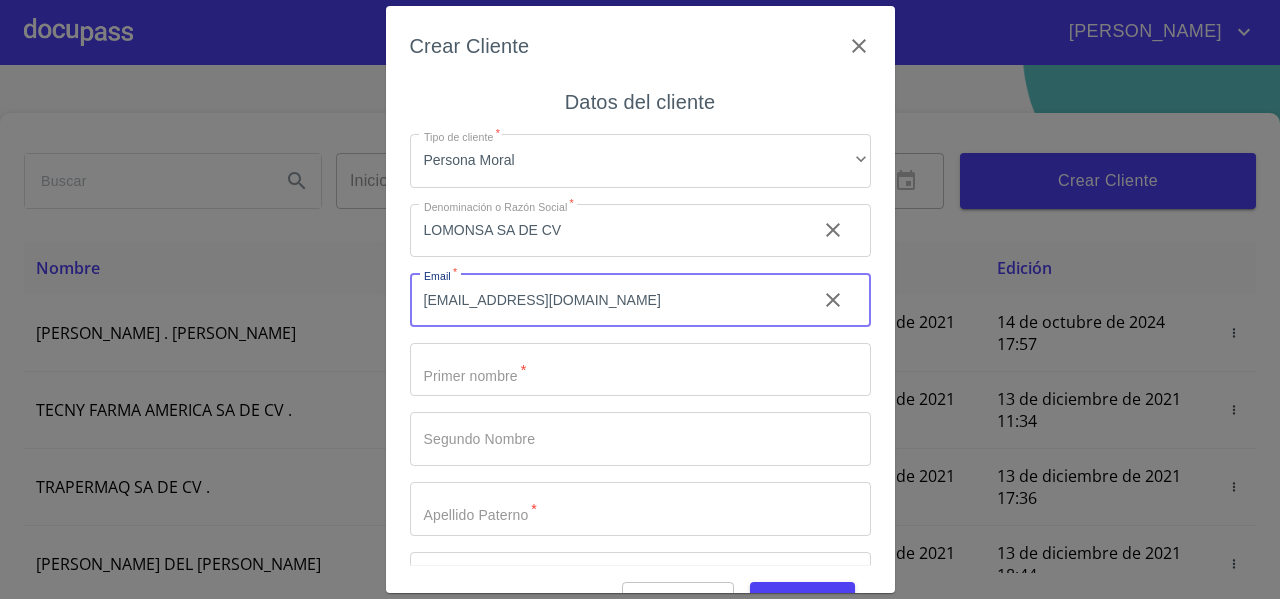 type on "[EMAIL_ADDRESS][DOMAIN_NAME]" 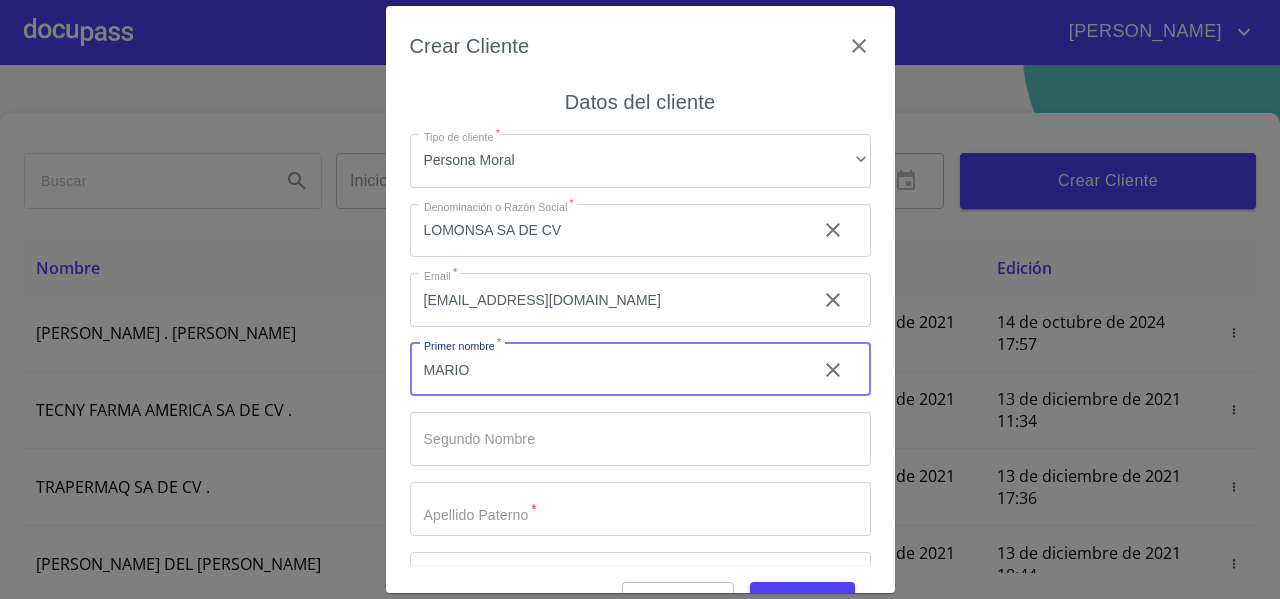 type on "MARIO" 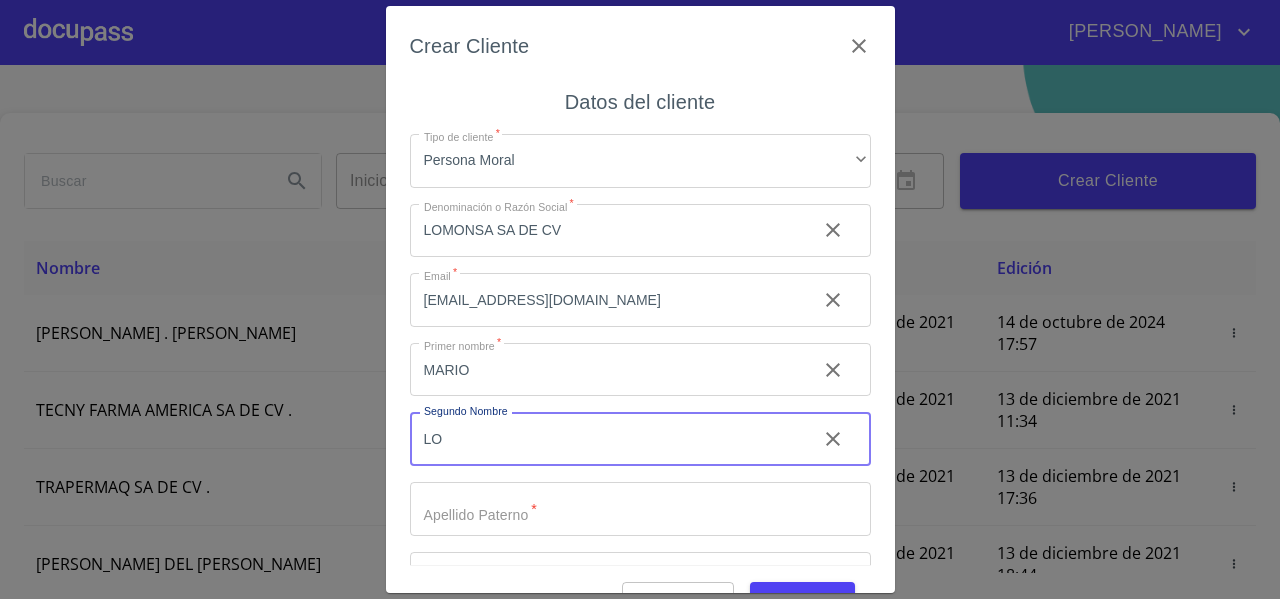 type on "L" 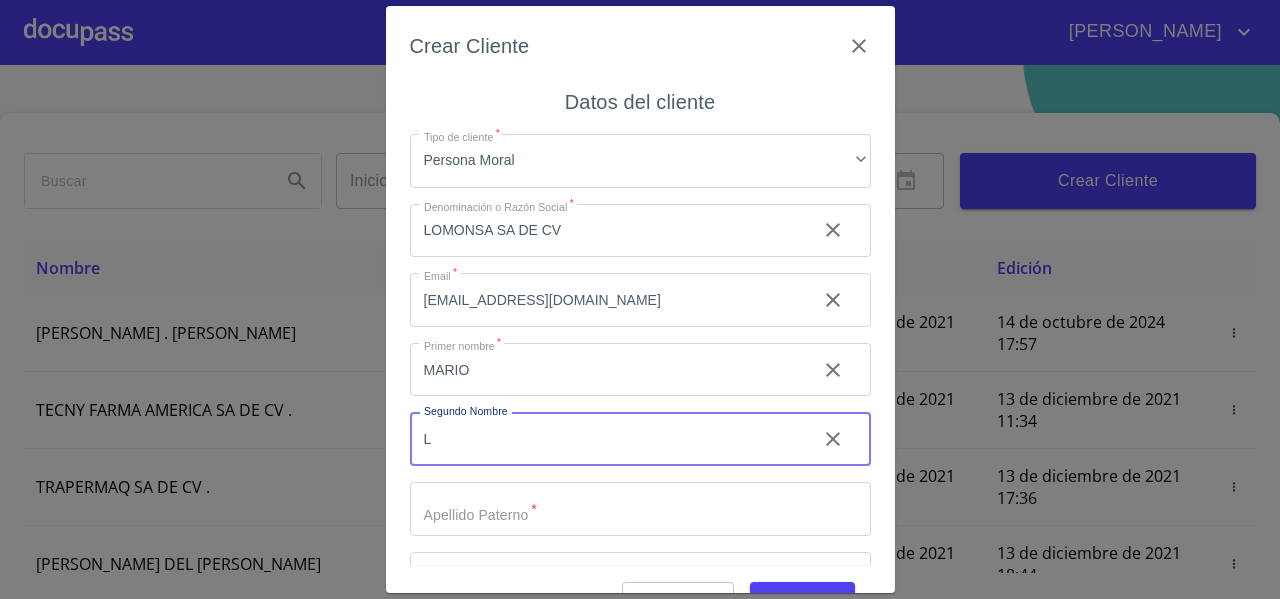 type 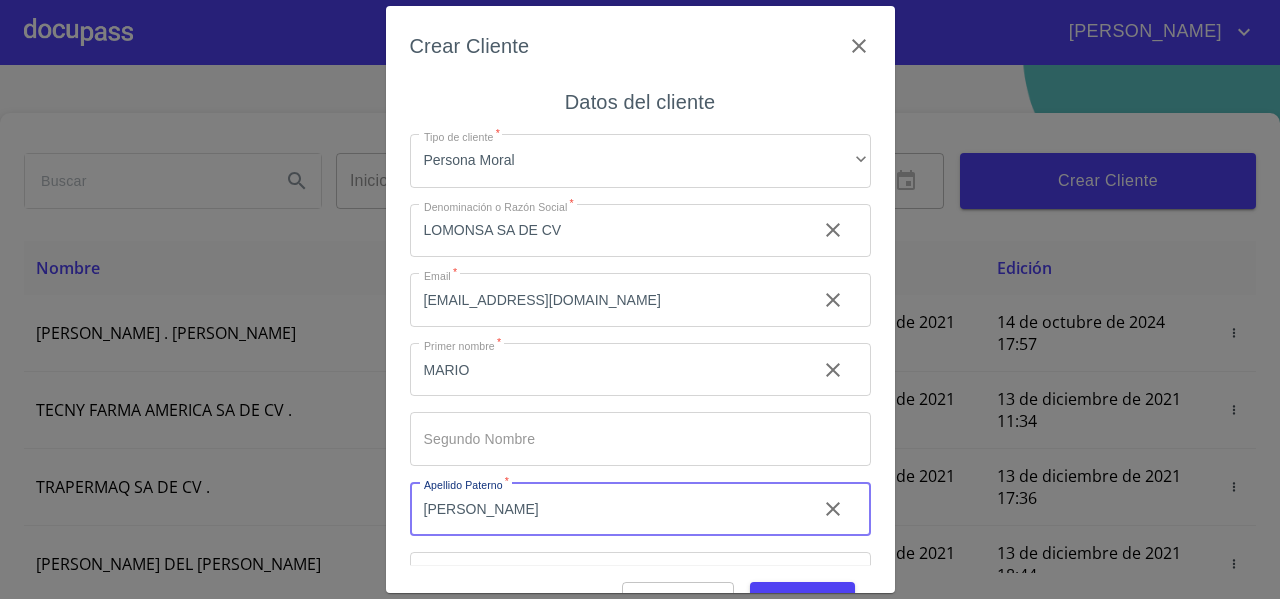 type on "[PERSON_NAME]" 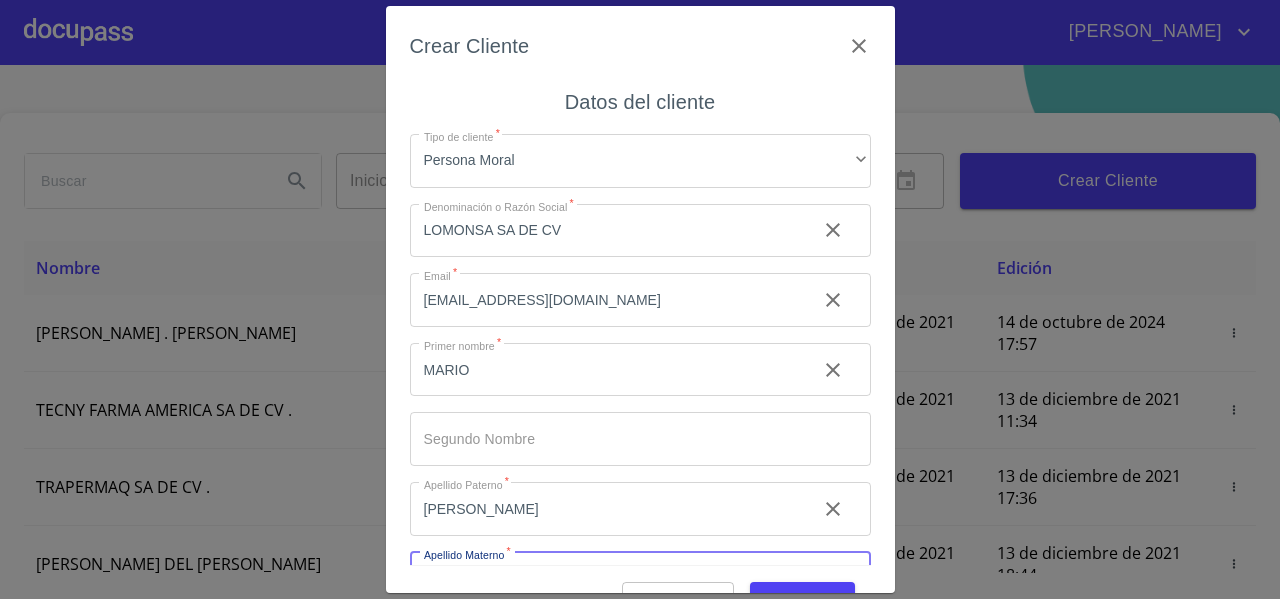 scroll, scrollTop: 40, scrollLeft: 0, axis: vertical 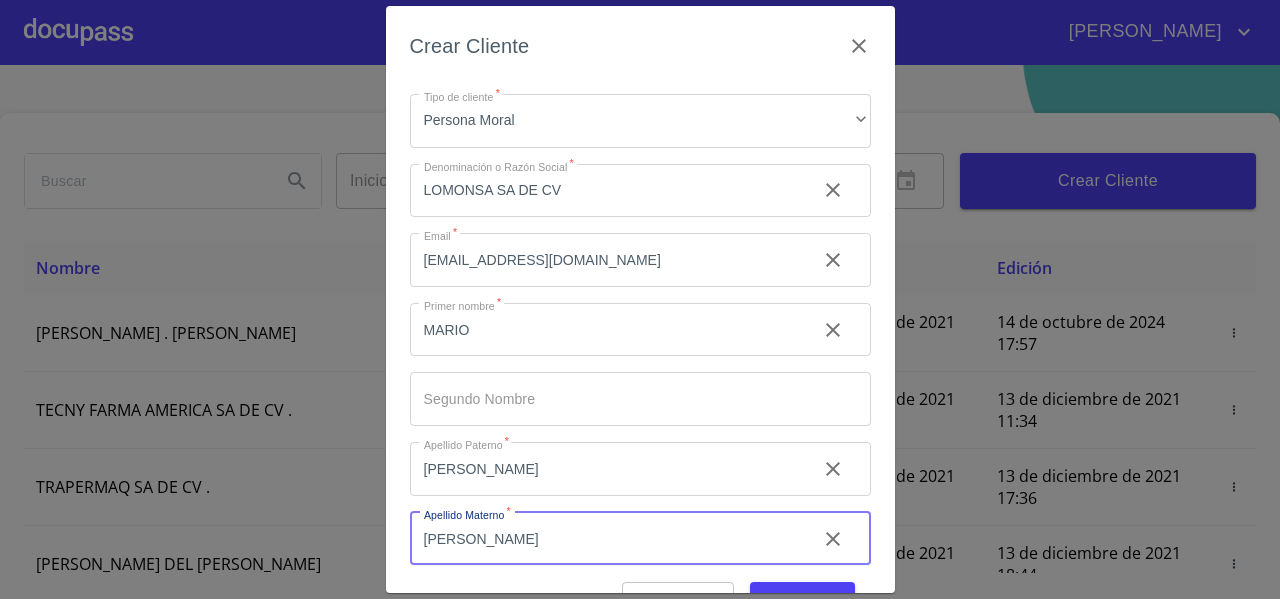 type on "[PERSON_NAME]" 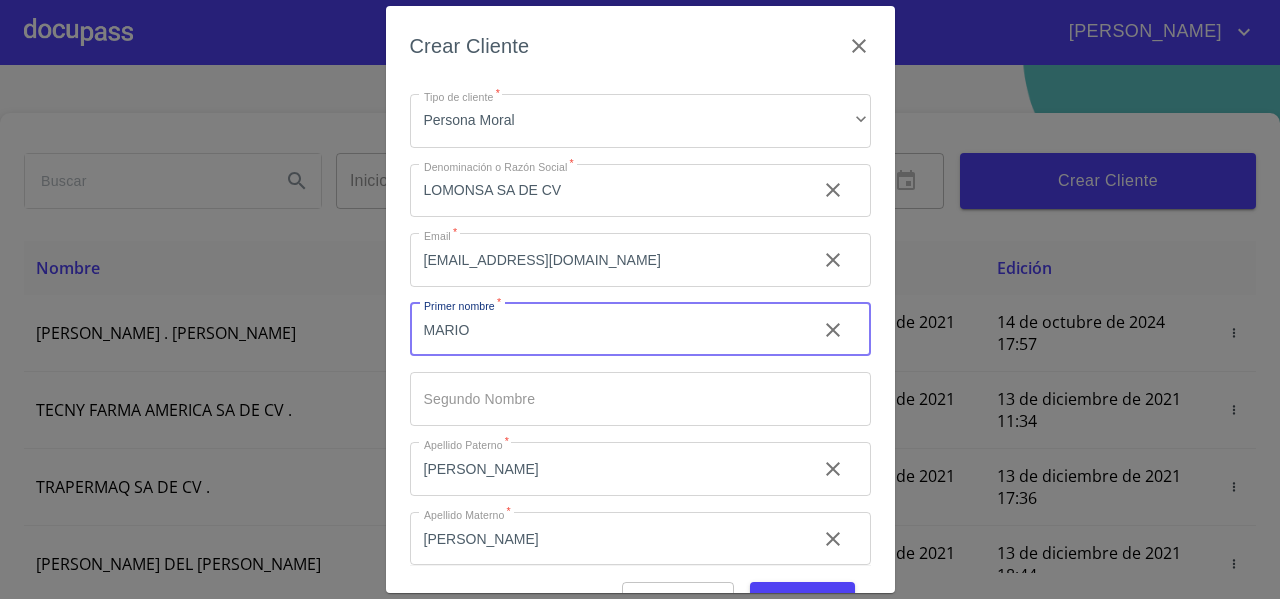 scroll, scrollTop: 126, scrollLeft: 0, axis: vertical 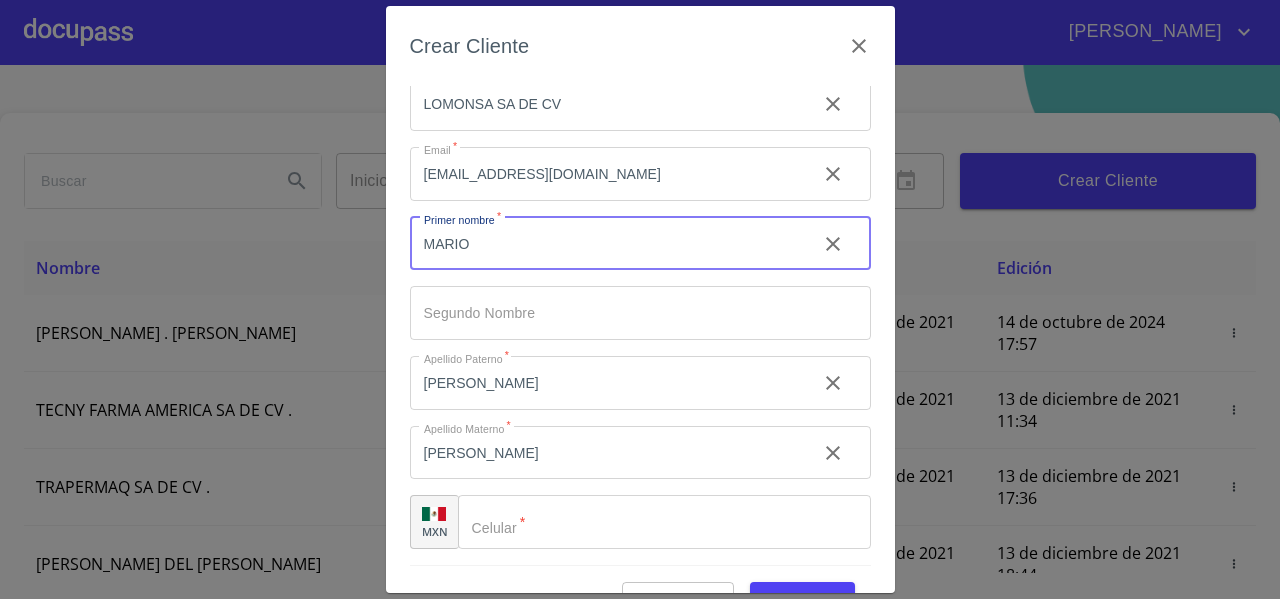 drag, startPoint x: 443, startPoint y: 327, endPoint x: 864, endPoint y: 438, distance: 435.38718 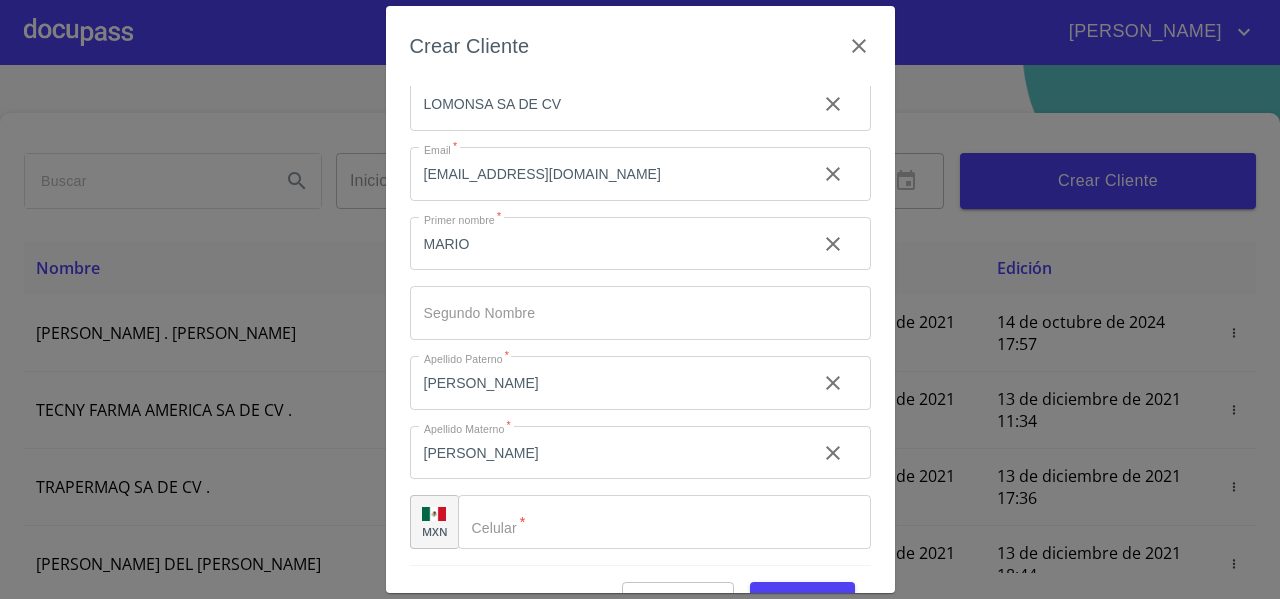 scroll, scrollTop: 49, scrollLeft: 0, axis: vertical 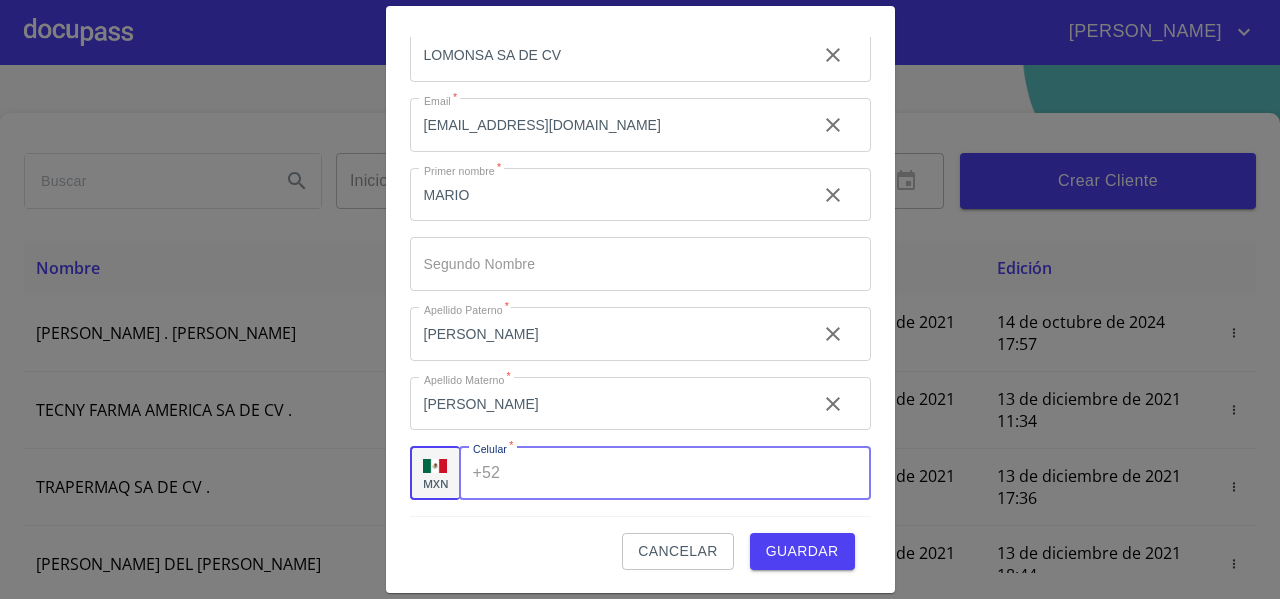 click on "Tipo de cliente   *" at bounding box center [689, 473] 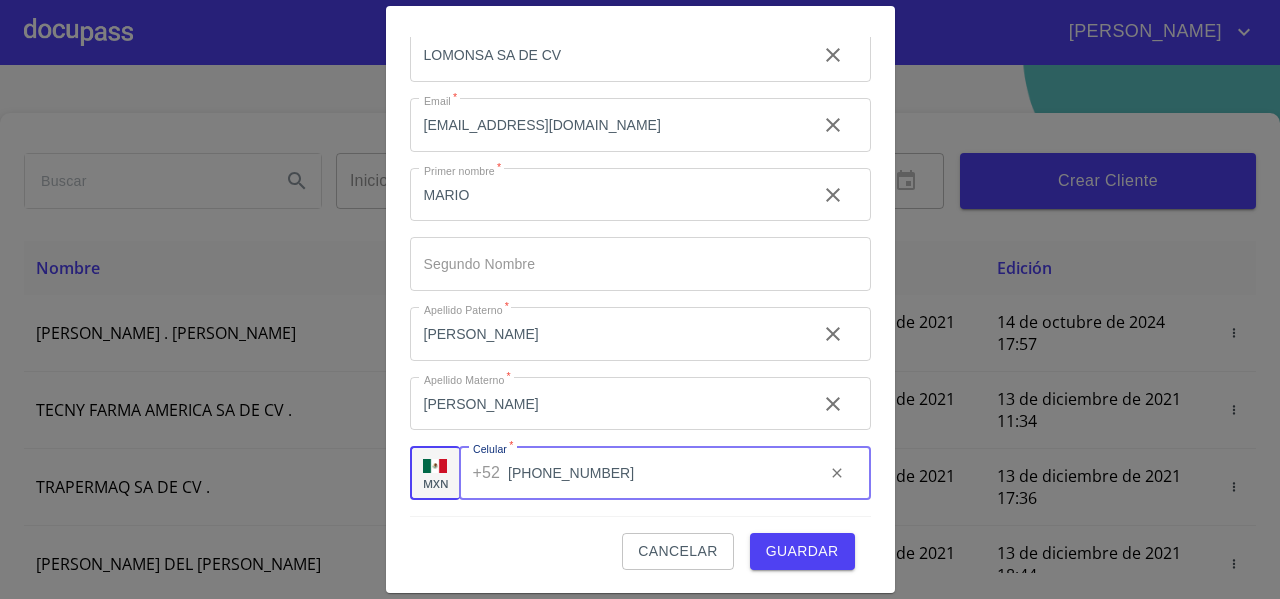 type on "[PHONE_NUMBER]" 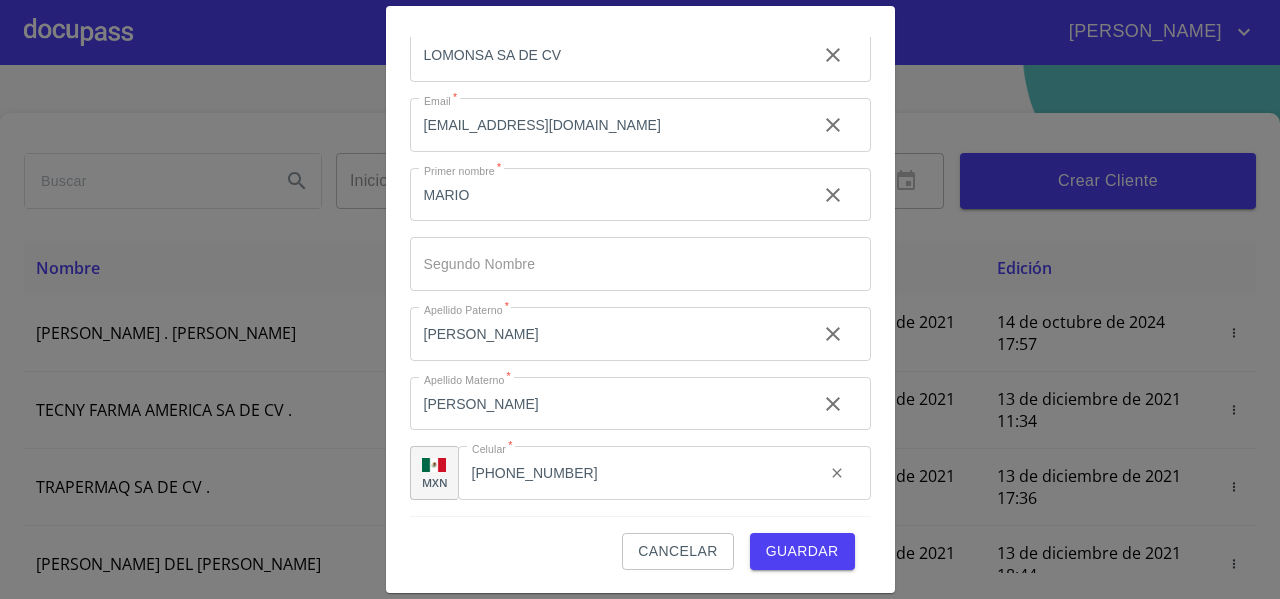 click on "Guardar" at bounding box center [802, 551] 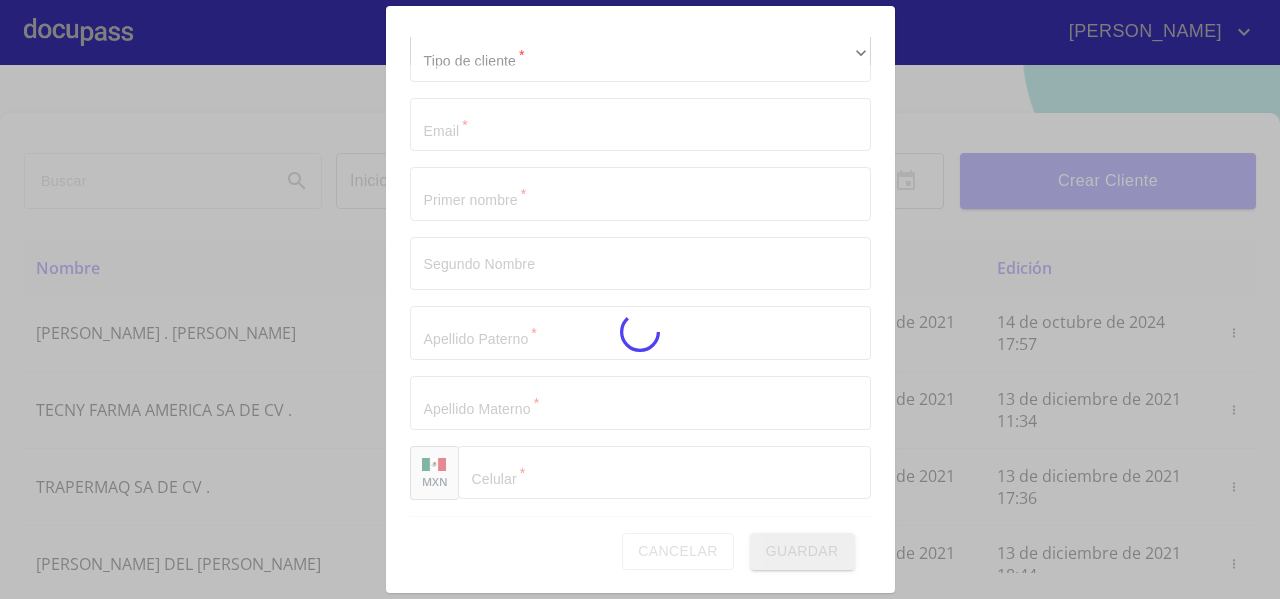 scroll, scrollTop: 56, scrollLeft: 0, axis: vertical 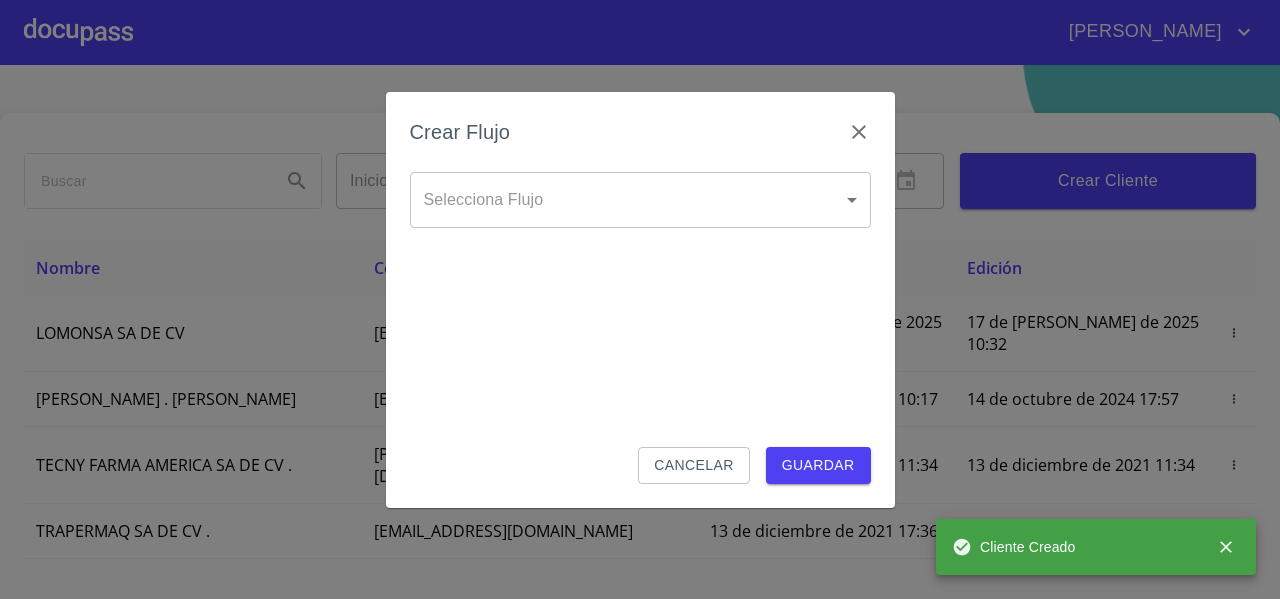 click on "[PERSON_NAME] ​ Fin ​ Crear Cliente Nombre   Correo electrónico   Registro   Edición     LOMONSA SA DE CV [EMAIL_ADDRESS][DOMAIN_NAME] 17 de [PERSON_NAME] de 2025 10:32 17 de [PERSON_NAME] de 2025 10:32 ROMEO . [PERSON_NAME] [EMAIL_ADDRESS][DOMAIN_NAME] 13 de diciembre de 2021 10:17 14 de octubre de 2024 17:57 TECNY FARMA AMERICA  SA DE CV  . [PERSON_NAME][EMAIL_ADDRESS][DOMAIN_NAME] 13 de diciembre de 2021 11:34 13 de diciembre de 2021 11:34 TRAPERMAQ SA DE CV  . [EMAIL_ADDRESS][DOMAIN_NAME] 13 de diciembre de 2021 17:36 13 de diciembre de 2021 17:36 [PERSON_NAME] DEL [PERSON_NAME] [EMAIL_ADDRESS][DOMAIN_NAME] 13 de diciembre de 2021 18:44 13 de diciembre de 2021 18:44 [PERSON_NAME]  [PERSON_NAME]  [PERSON_NAME][EMAIL_ADDRESS][DOMAIN_NAME] 14 de diciembre de 2021 11:46 14 de diciembre de 2021 11:46 SOLUCION EN LIMPIEZA DE JOCOTEPEC SDRL DE CV . [EMAIL_ADDRESS][DOMAIN_NAME] 14 de diciembre de 2021 12:14 15 de diciembre de 2021 18:52 [PERSON_NAME] [PERSON_NAME] [EMAIL_ADDRESS][DOMAIN_NAME] 14 de diciembre de 2021 15:01 26 de abril de 2024 17:58 RAICES NATIVAS  SA DE CV . 1 2 3 4 5 6 7" at bounding box center (640, 299) 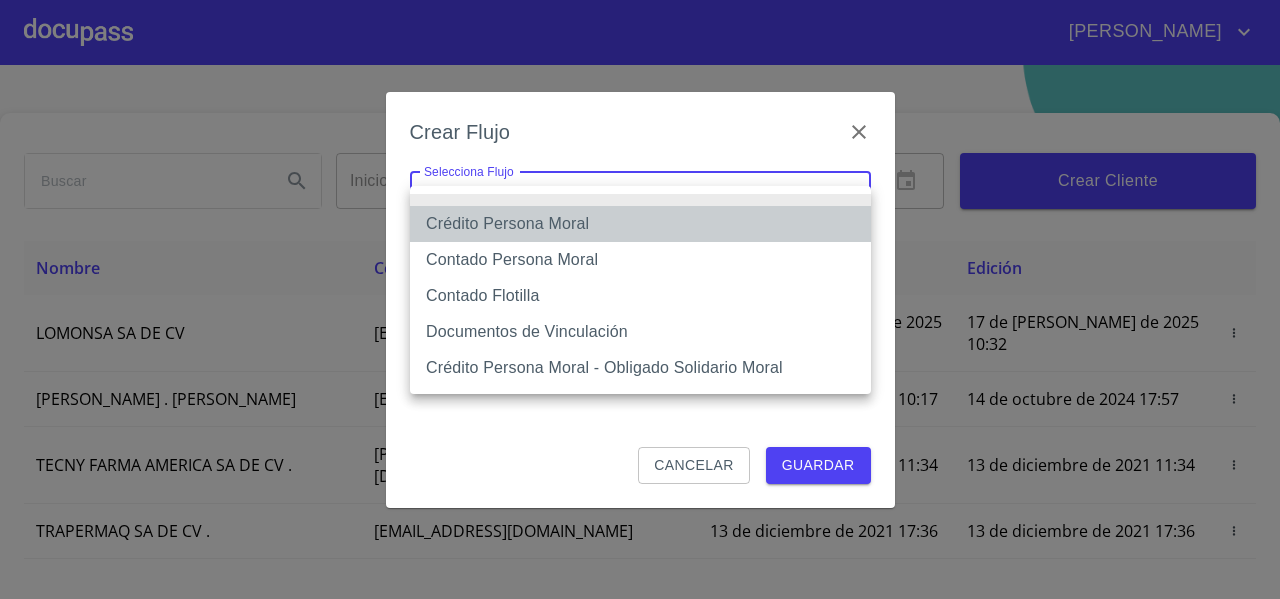 click on "Crédito Persona Moral" at bounding box center (640, 224) 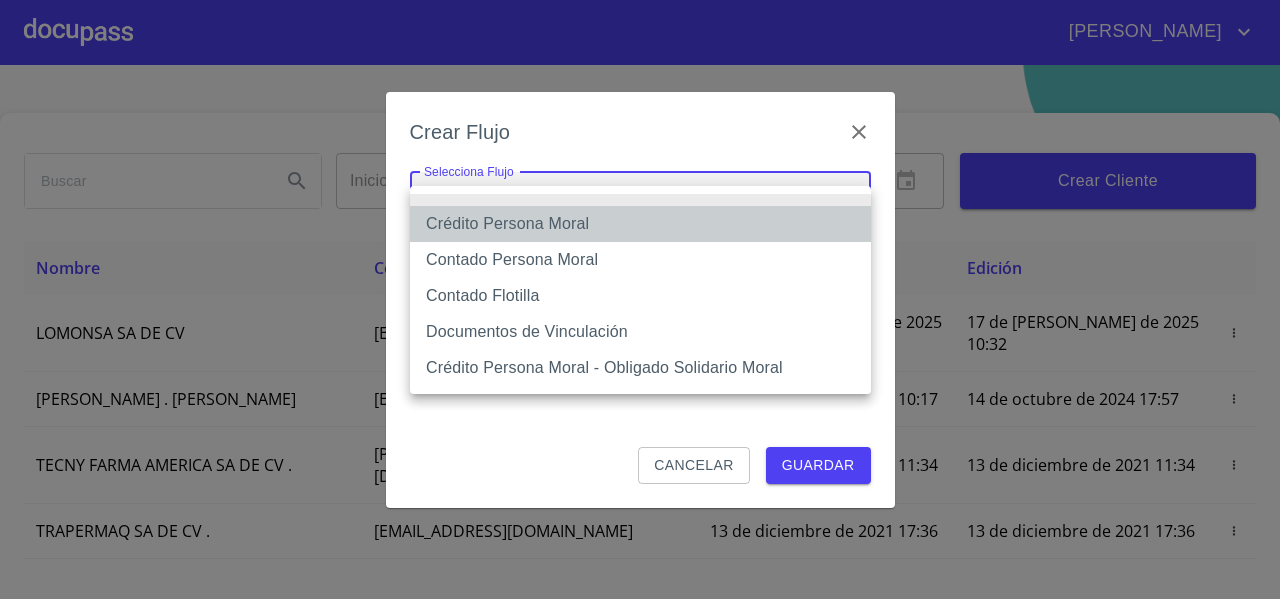 type on "61b135e99b8c202ad5a10319" 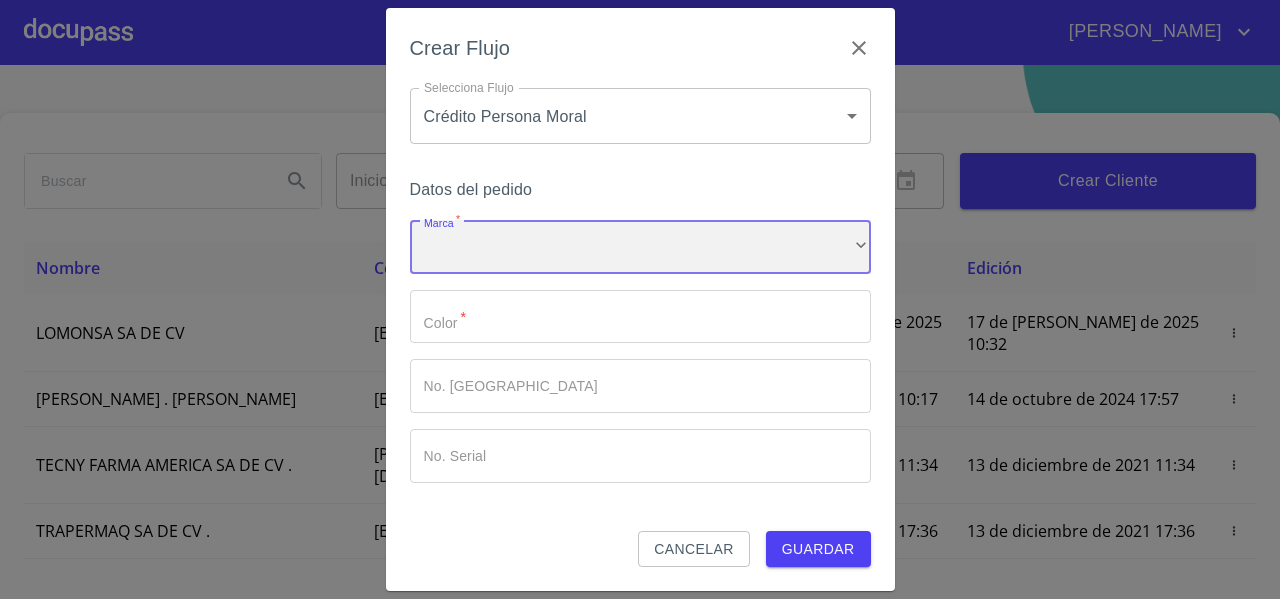 click on "​" at bounding box center [640, 247] 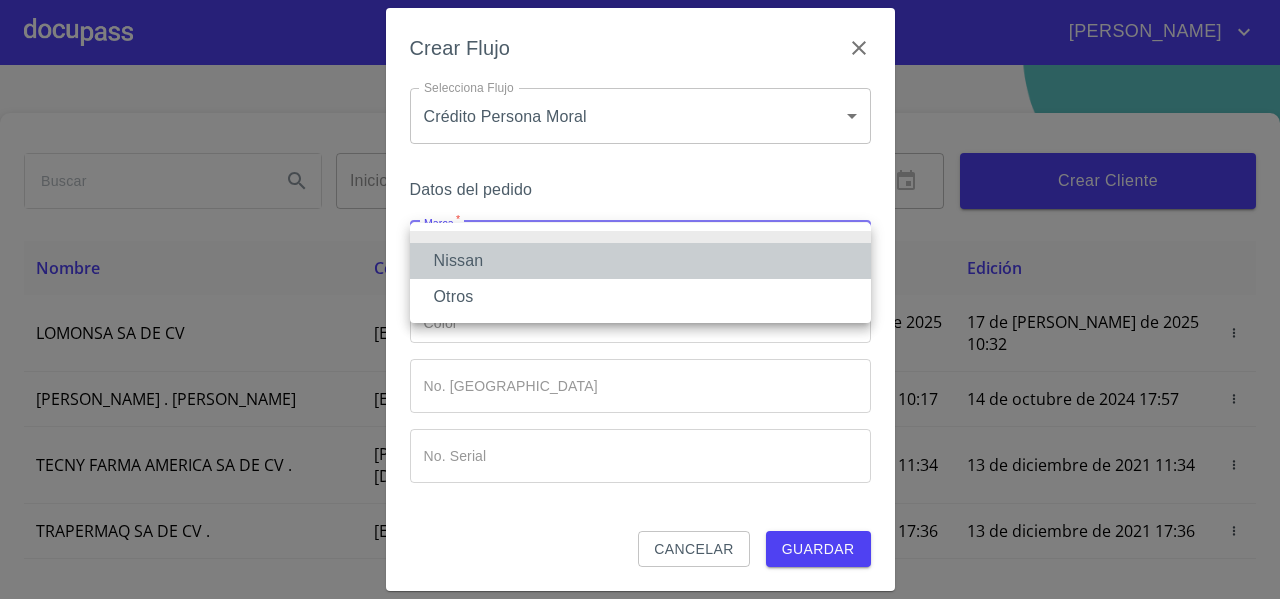 click on "Nissan" at bounding box center [640, 261] 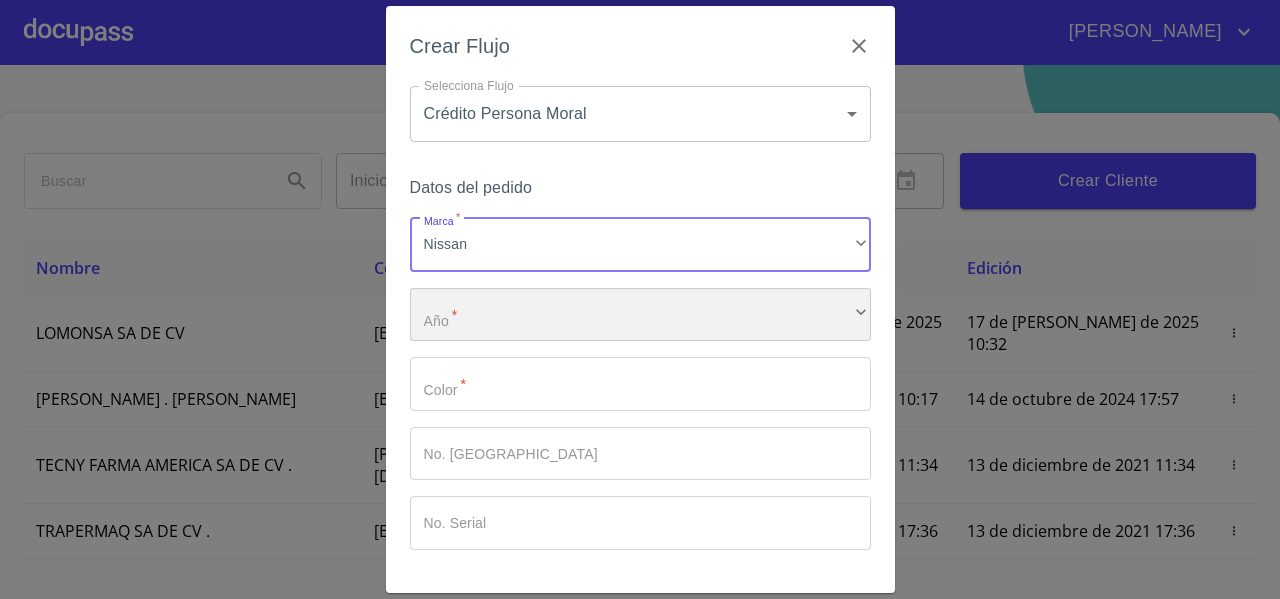 click on "​" at bounding box center (640, 315) 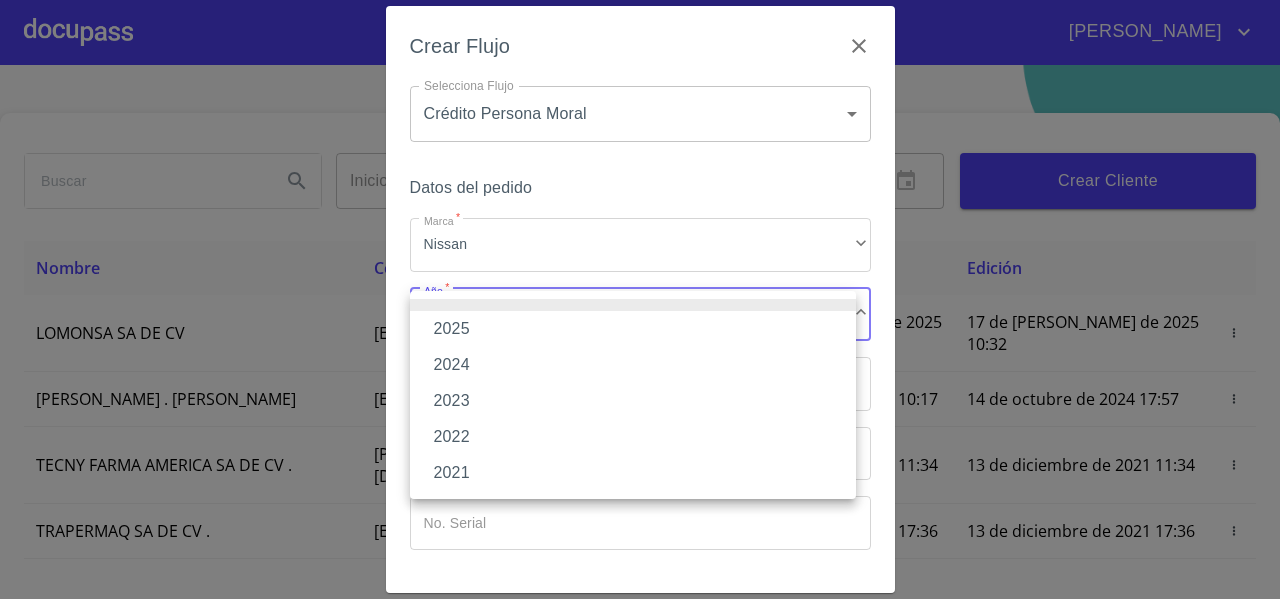 click on "2025" at bounding box center [633, 329] 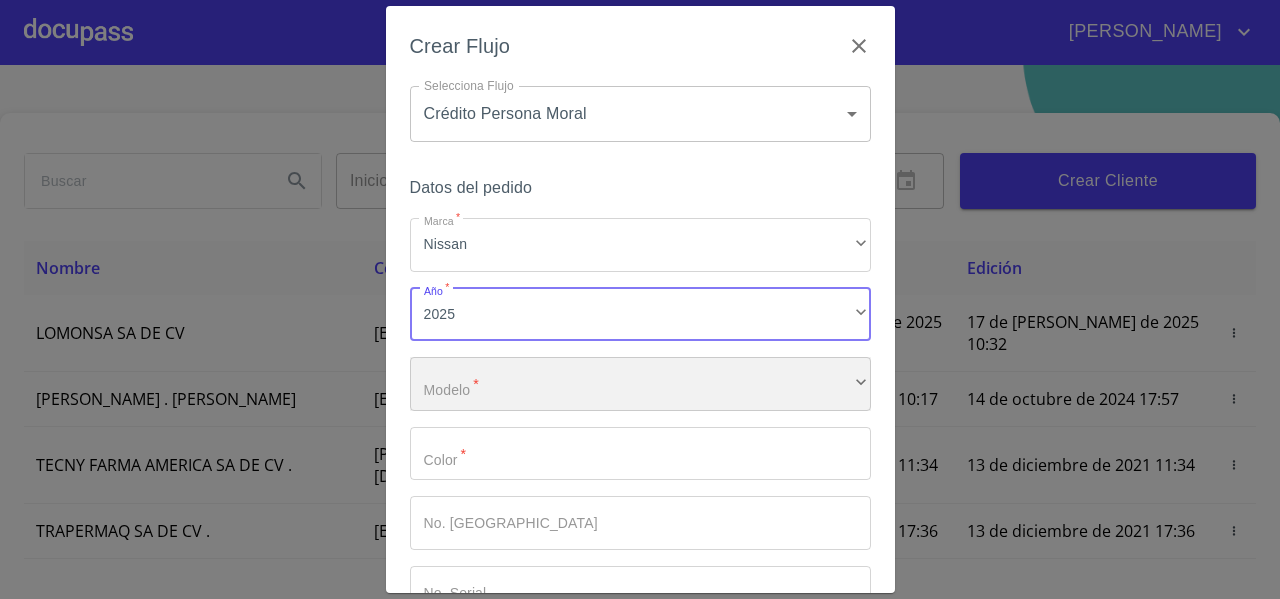 click on "​" at bounding box center [640, 384] 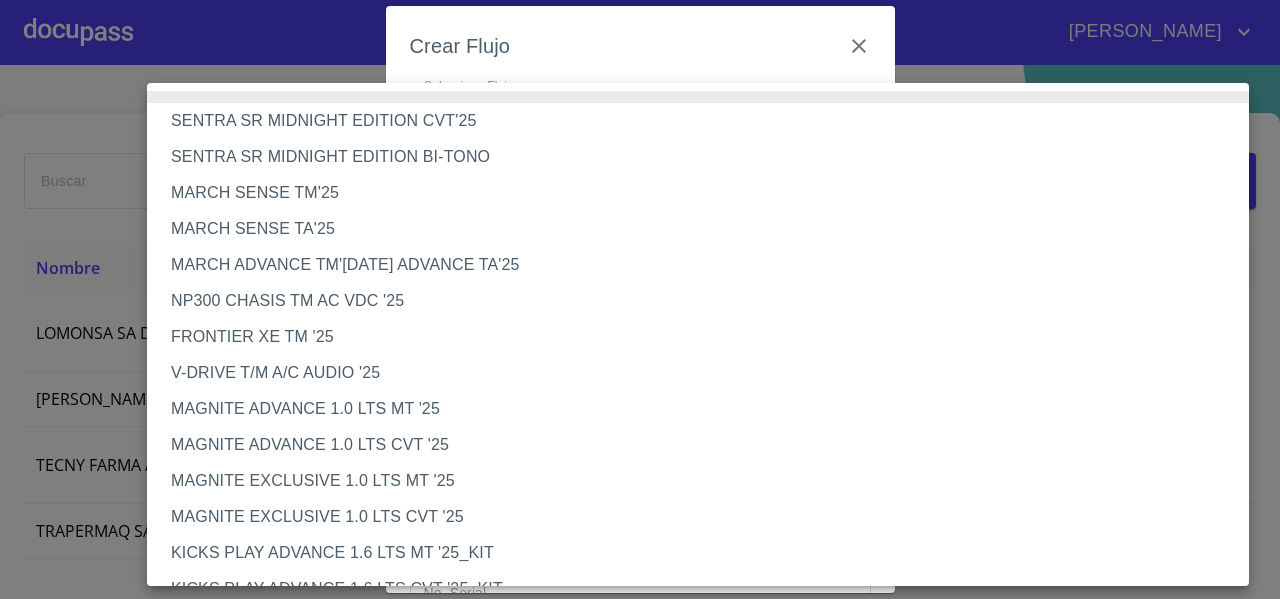 type 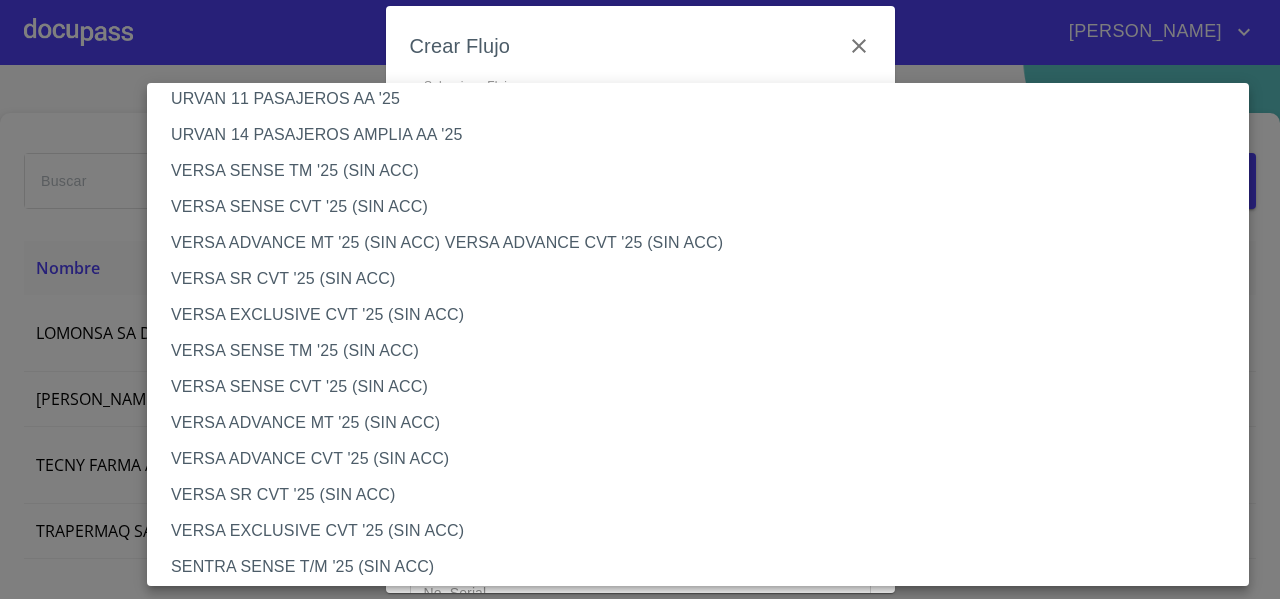 scroll, scrollTop: 0, scrollLeft: 0, axis: both 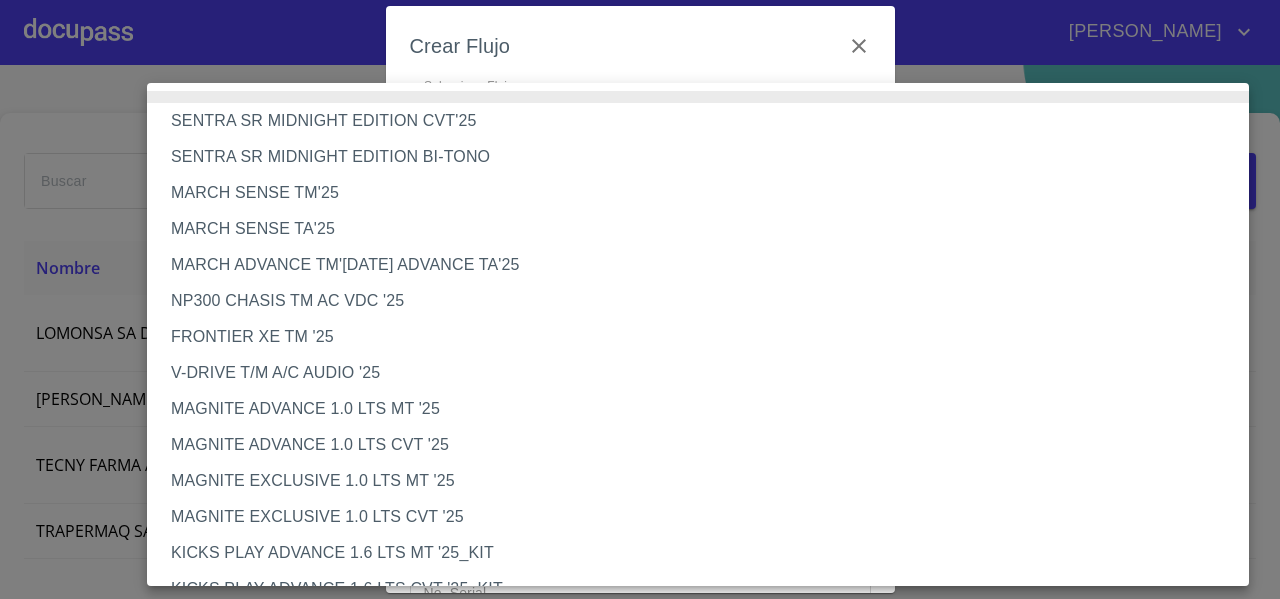 type 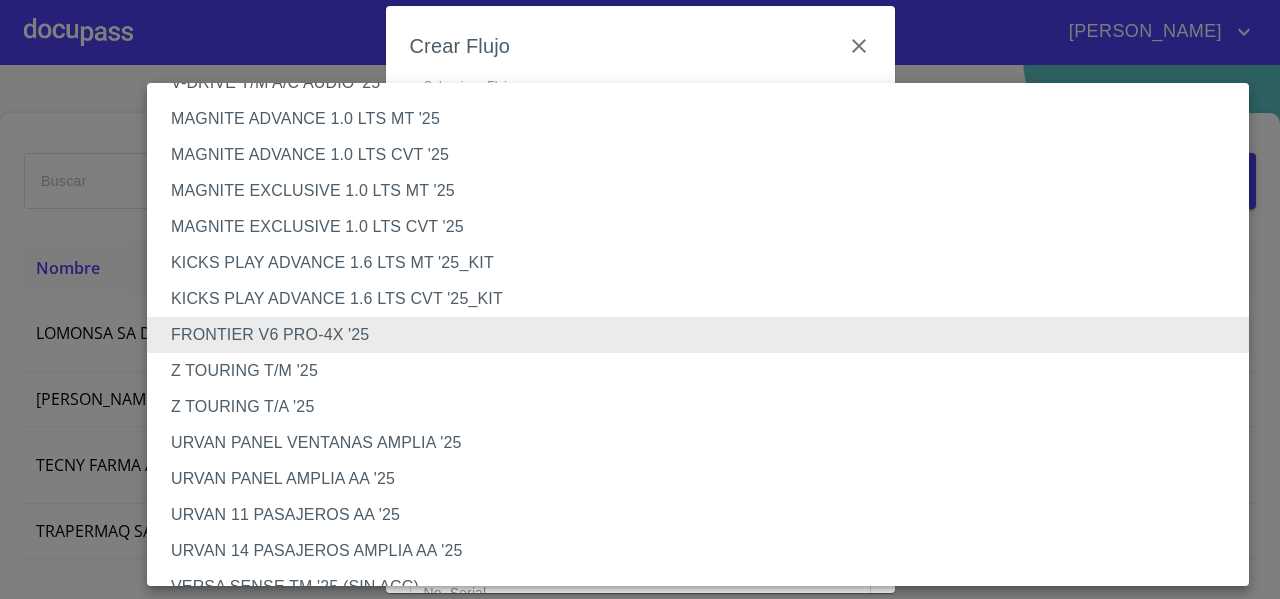 type 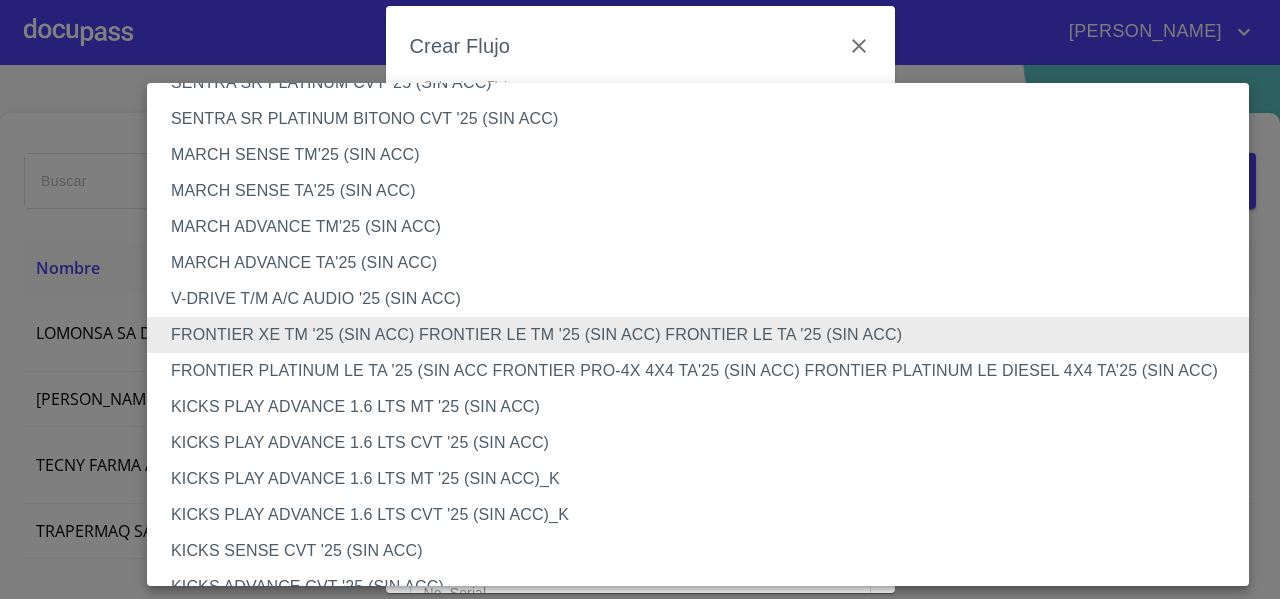 type 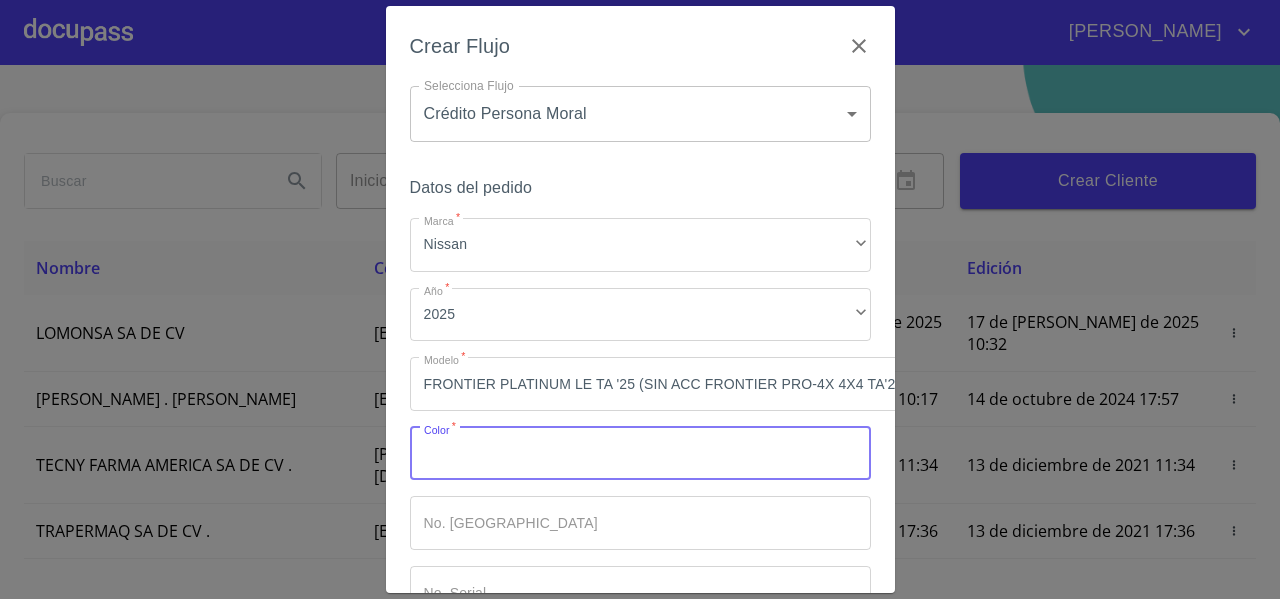 click on "Marca   *" at bounding box center [640, 454] 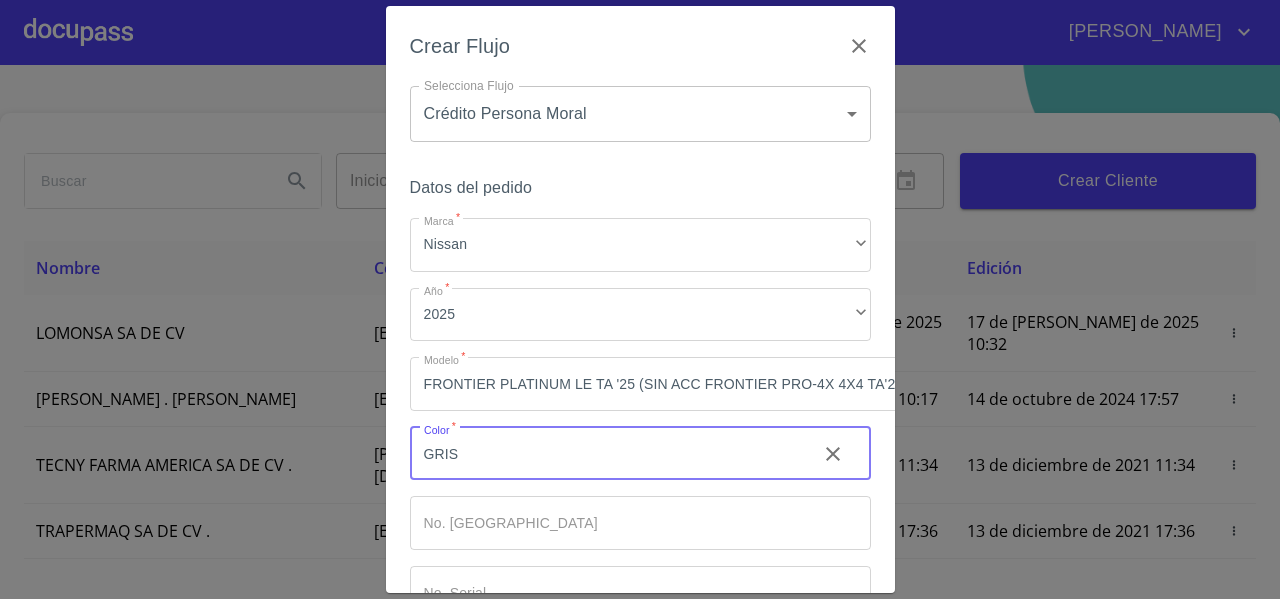 scroll, scrollTop: 150, scrollLeft: 0, axis: vertical 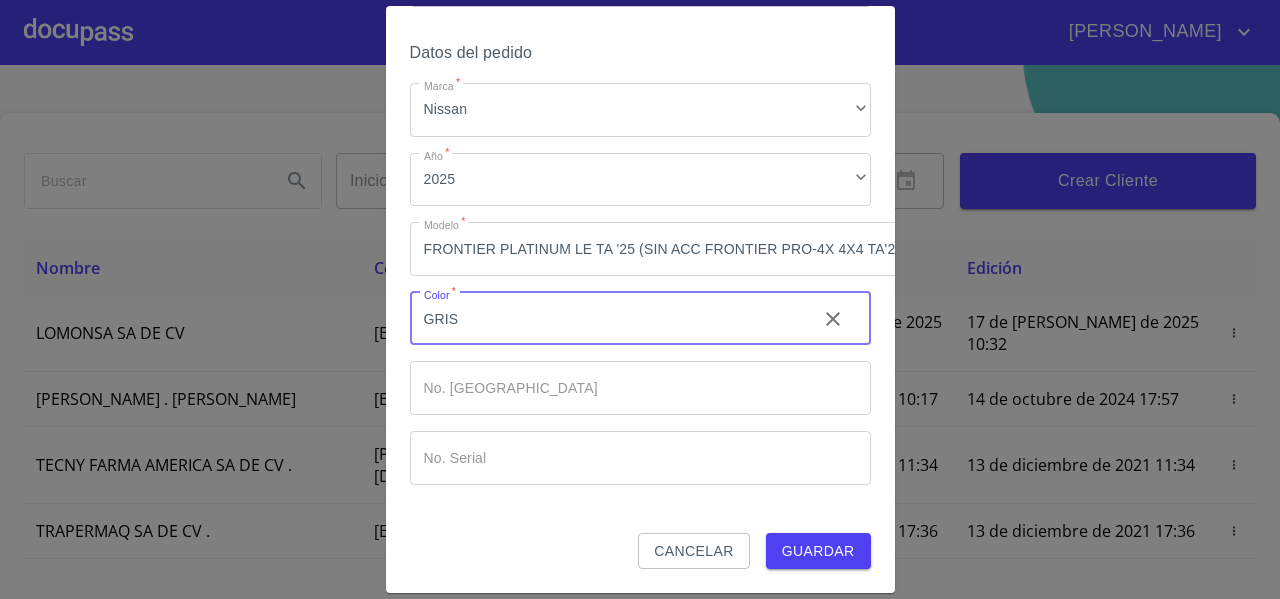 type on "GRIS" 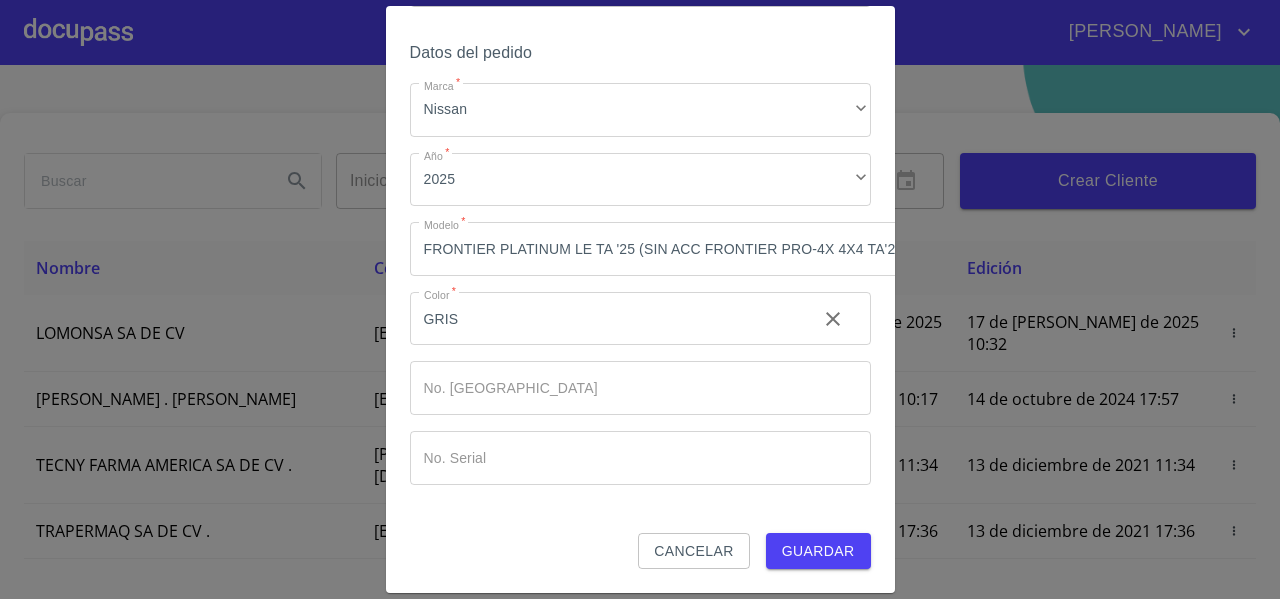 click on "Guardar" at bounding box center (818, 551) 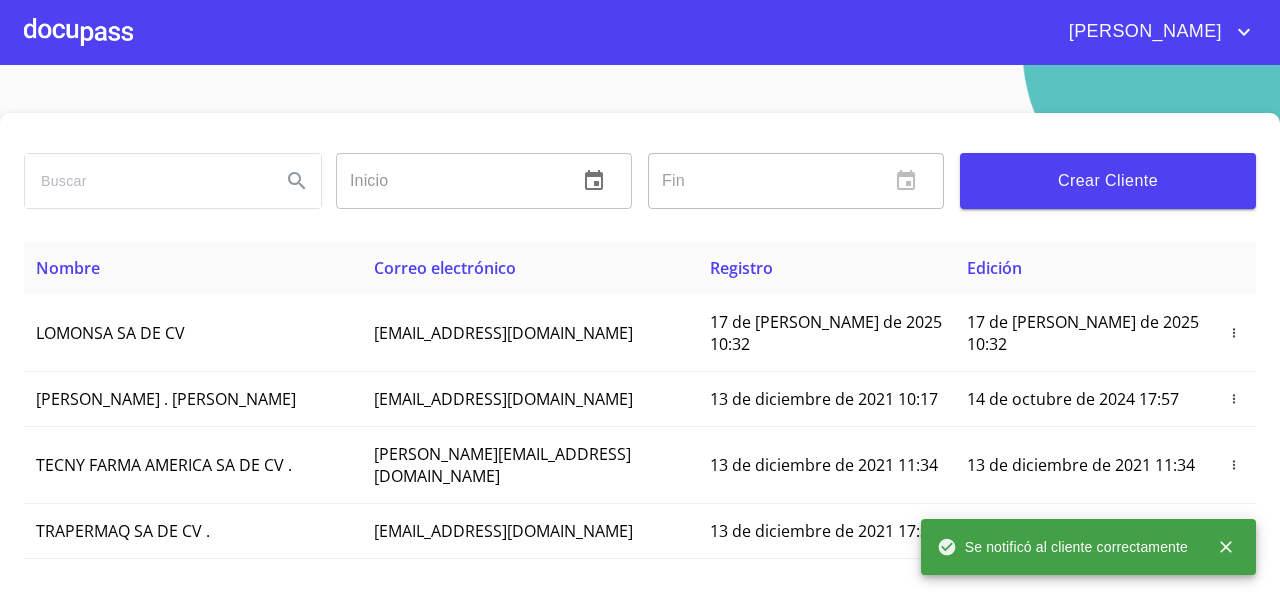 click at bounding box center [78, 32] 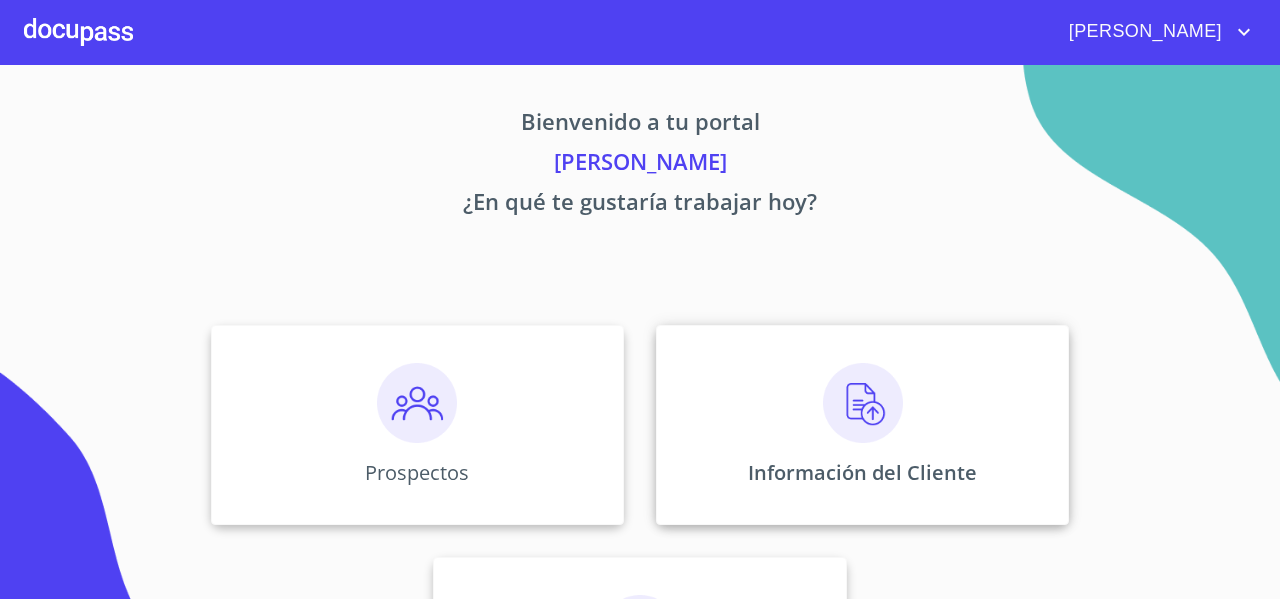 click on "Información del Cliente" at bounding box center (862, 425) 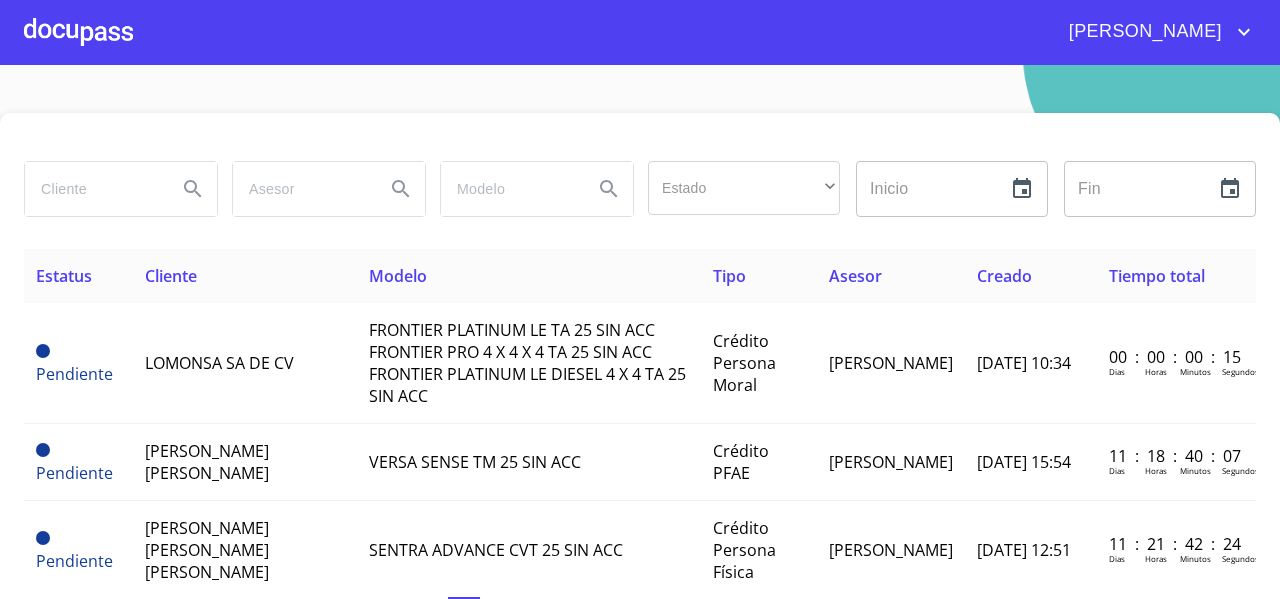 click on "Crédito PFAE" at bounding box center (759, 462) 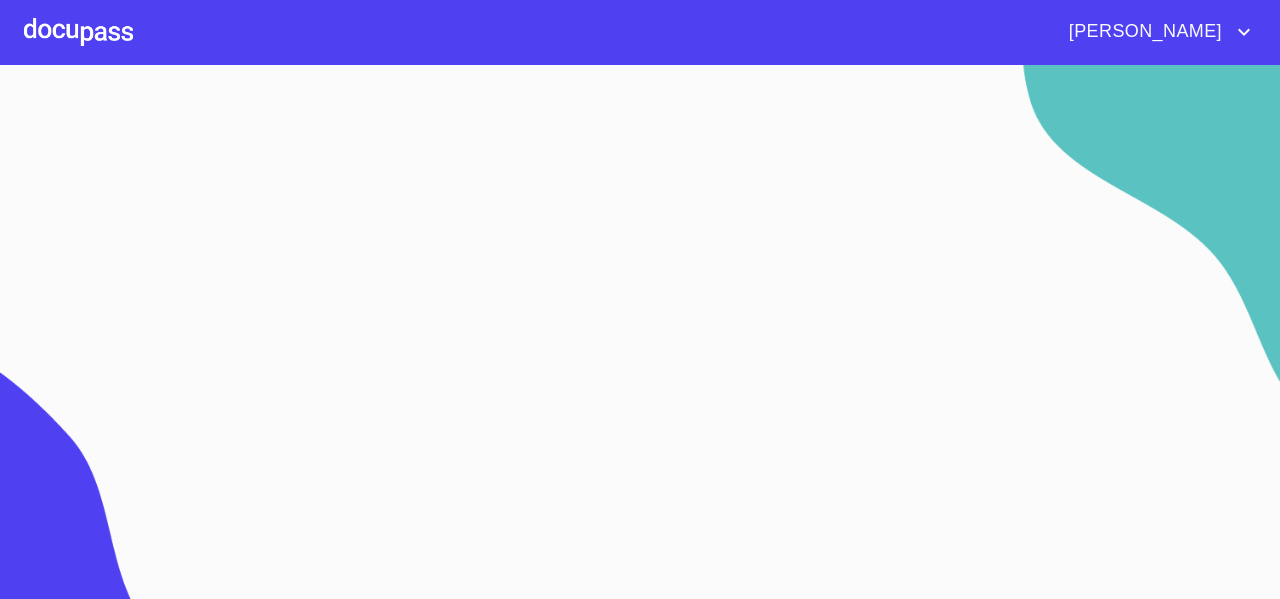 click at bounding box center [78, 32] 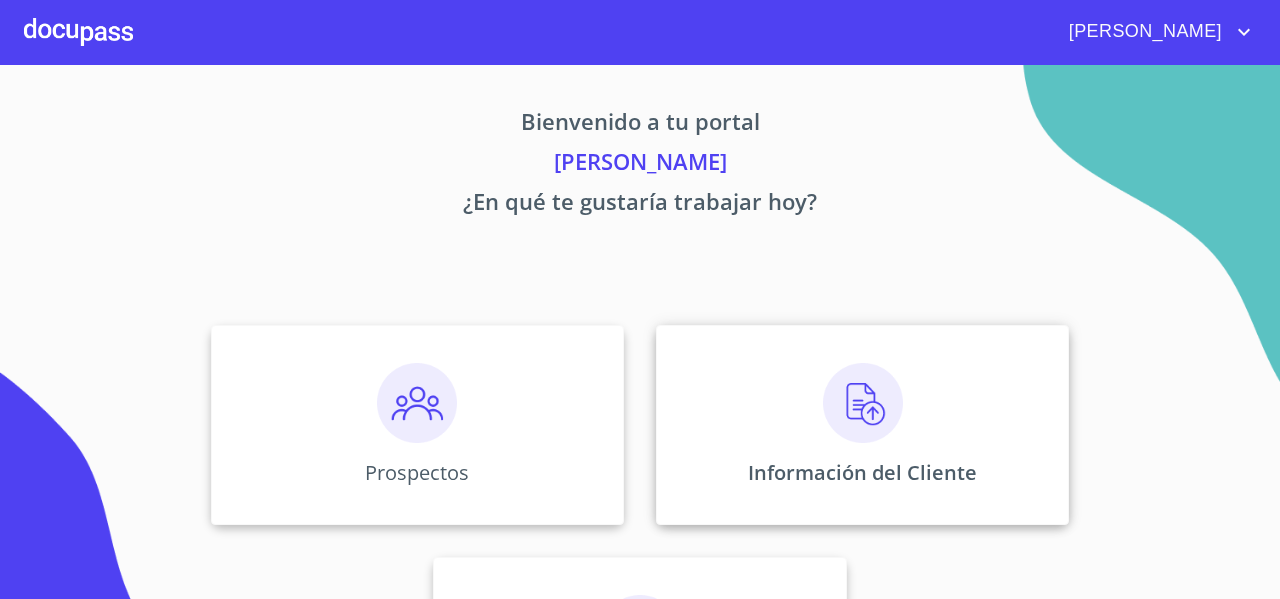 click at bounding box center [863, 403] 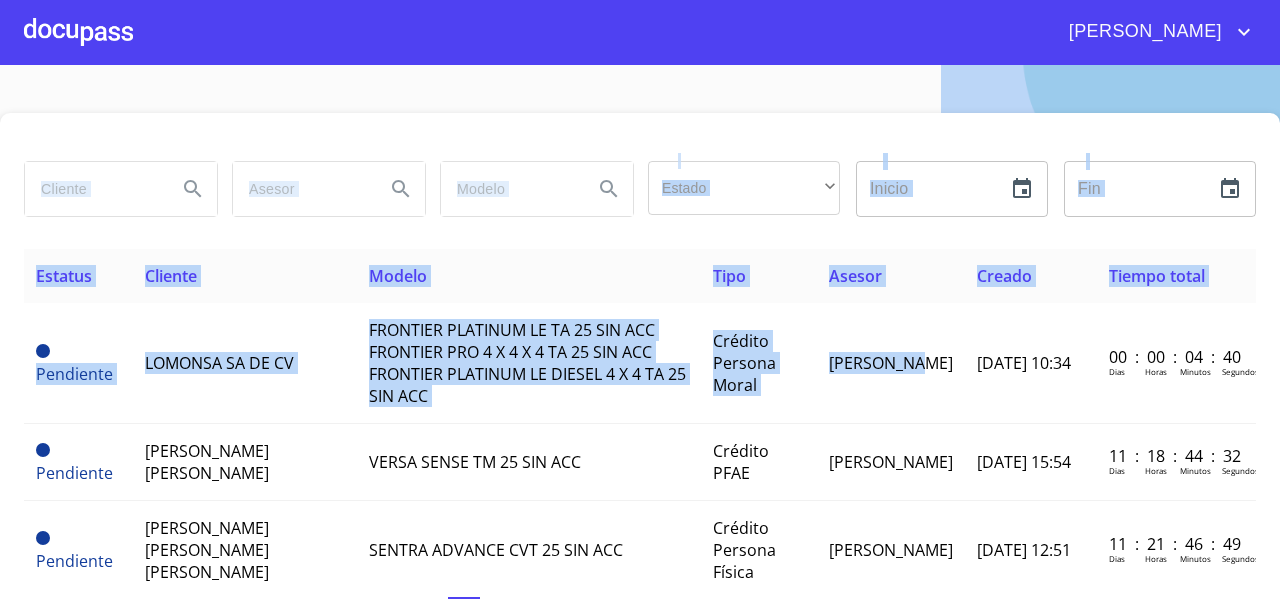 drag, startPoint x: 830, startPoint y: 379, endPoint x: 598, endPoint y: -113, distance: 543.9559 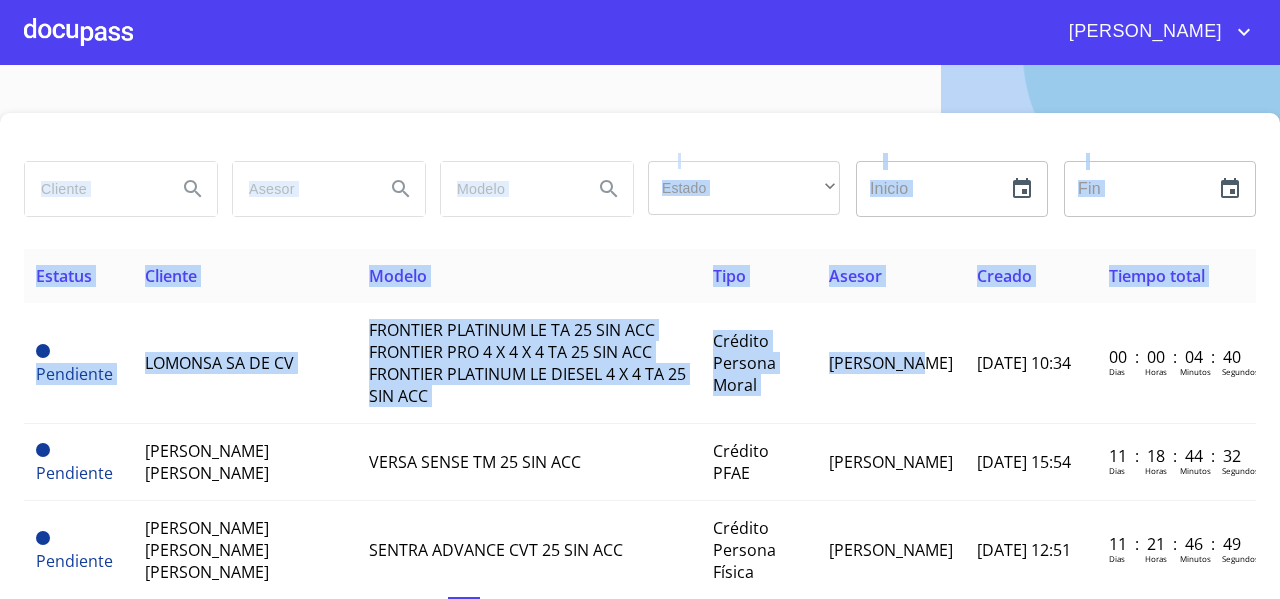 click on "[PERSON_NAME] Estado ​ ​ Inicio ​ Fin ​ Estatus   Cliente   Modelo   Tipo   Asesor   Creado   Tiempo total   Pendiente LOMONSA SA DE CV FRONTIER PLATINUM LE TA 25 SIN ACC FRONTIER PRO 4 X 4 X 4 TA 25 SIN ACC FRONTIER PLATINUM LE DIESEL 4 X 4 TA 25 SIN ACC Crédito Persona Moral [PERSON_NAME] [DATE] 10:34 00  :  00  :  04  :  40 [PERSON_NAME] Horas Minutos Segundos Pendiente [PERSON_NAME] [PERSON_NAME] VERSA SENSE TM 25 SIN ACC Crédito PFAE [PERSON_NAME] [DATE] 15:54 11  :  18  :  44  :  32 [PERSON_NAME] Horas [PERSON_NAME] Pendiente [PERSON_NAME] [PERSON_NAME] [PERSON_NAME] SENTRA ADVANCE CVT 25 SIN ACC Crédito Persona Física [PERSON_NAME] [DATE] 12:51 11  :  21  :  46  :  49 [PERSON_NAME] Horas Minutos Segundos Pendiente [PERSON_NAME]  [PERSON_NAME]  VERSA SENSE TM 25 SIN ACC Crédito Persona Física [PERSON_NAME] [DATE] 19:48 16  :  14  :  50  :  11 [PERSON_NAME] Pendiente [PERSON_NAME] [PERSON_NAME] MAGNITE EXCLUSIVE 1 0 LTS CVT 25 Crédito Persona Física [PERSON_NAME]" at bounding box center [640, 299] 